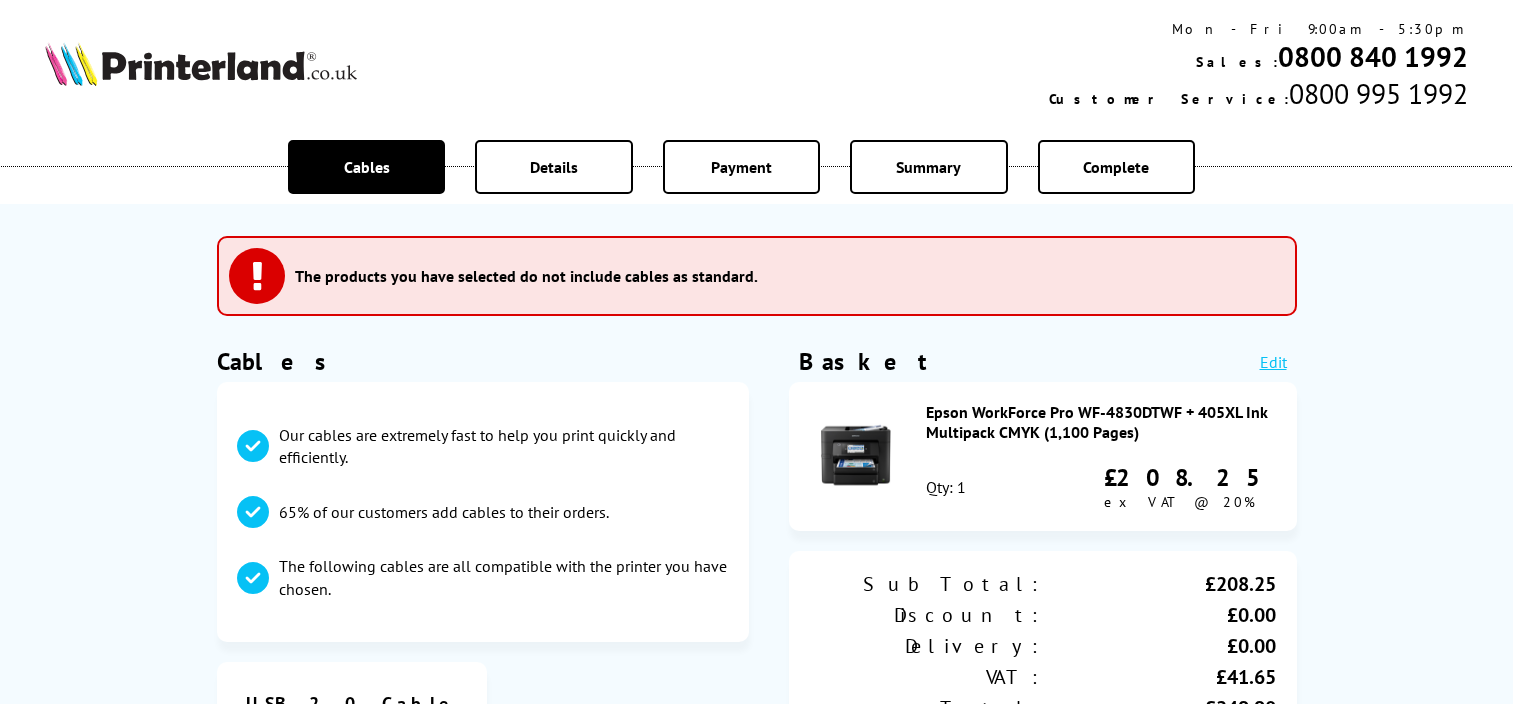 scroll, scrollTop: 0, scrollLeft: 0, axis: both 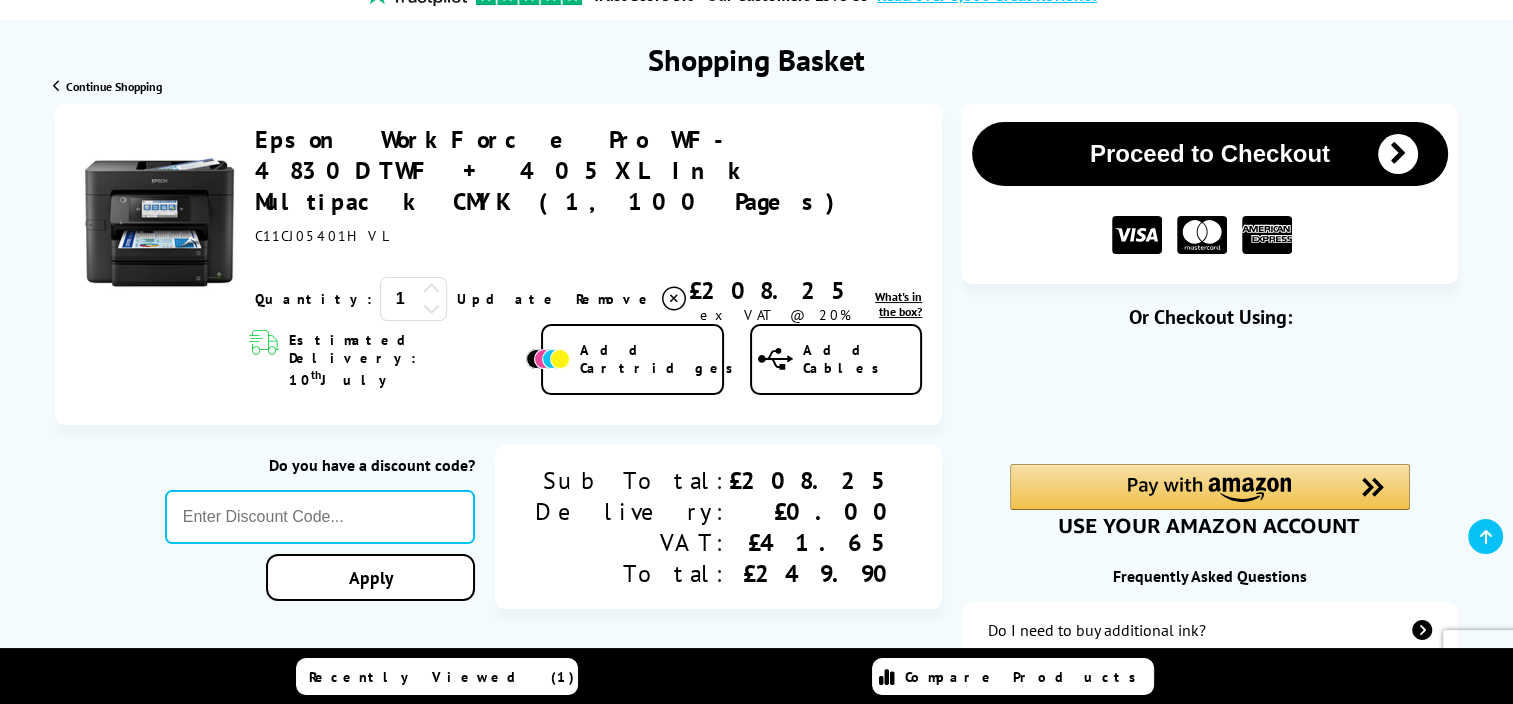 click on "Epson WorkForce Pro WF-4830DTWF + 405XL Ink Multipack CMYK (1,100 Pages)" at bounding box center (551, 170) 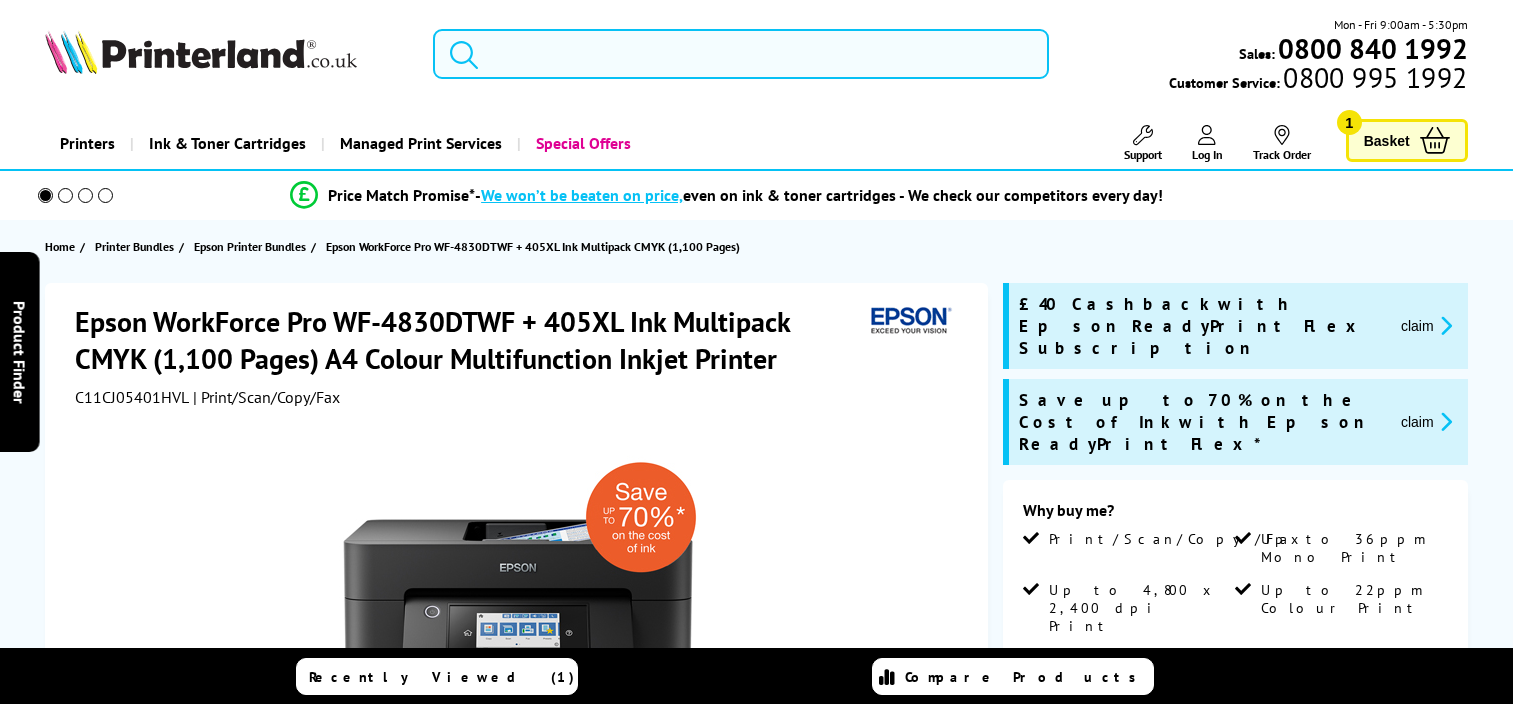 scroll, scrollTop: 0, scrollLeft: 0, axis: both 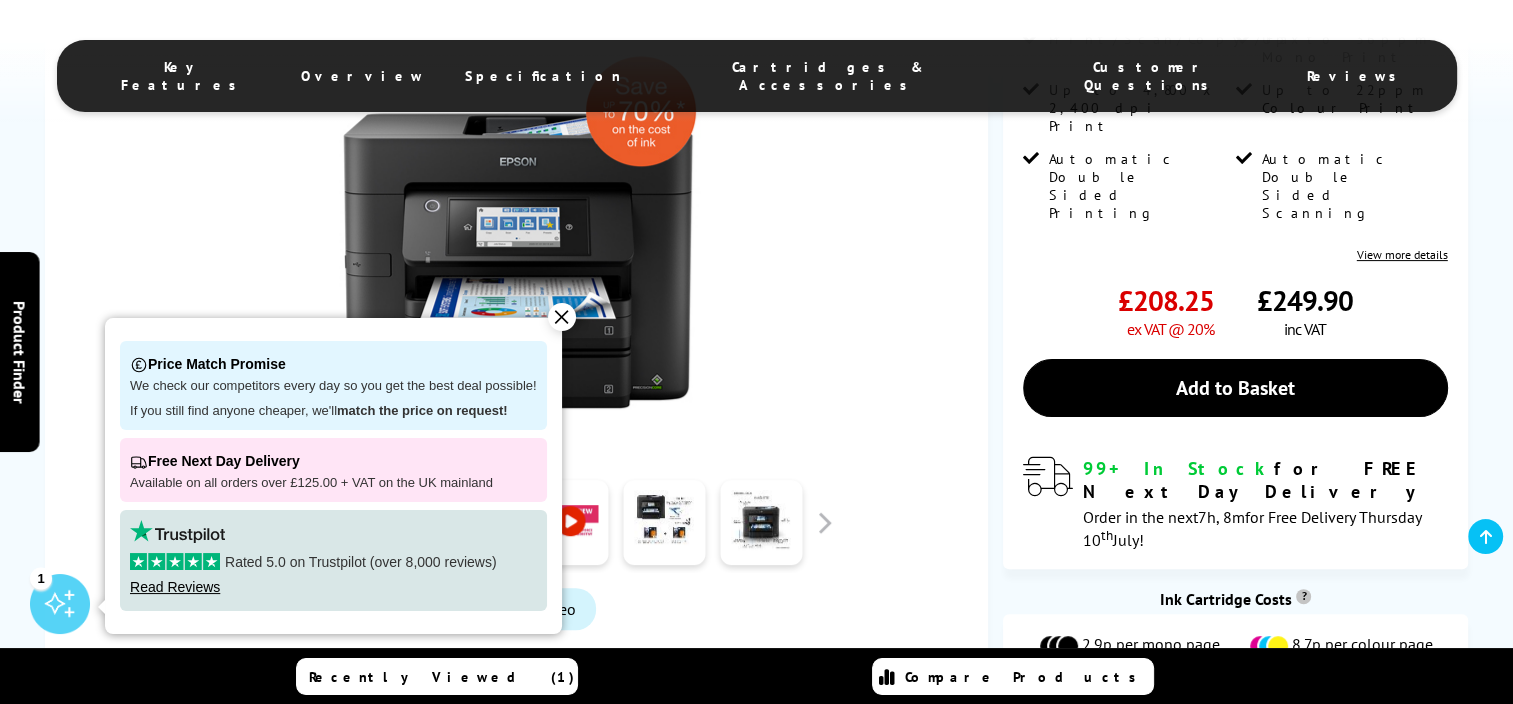 click on "✕" at bounding box center [562, 317] 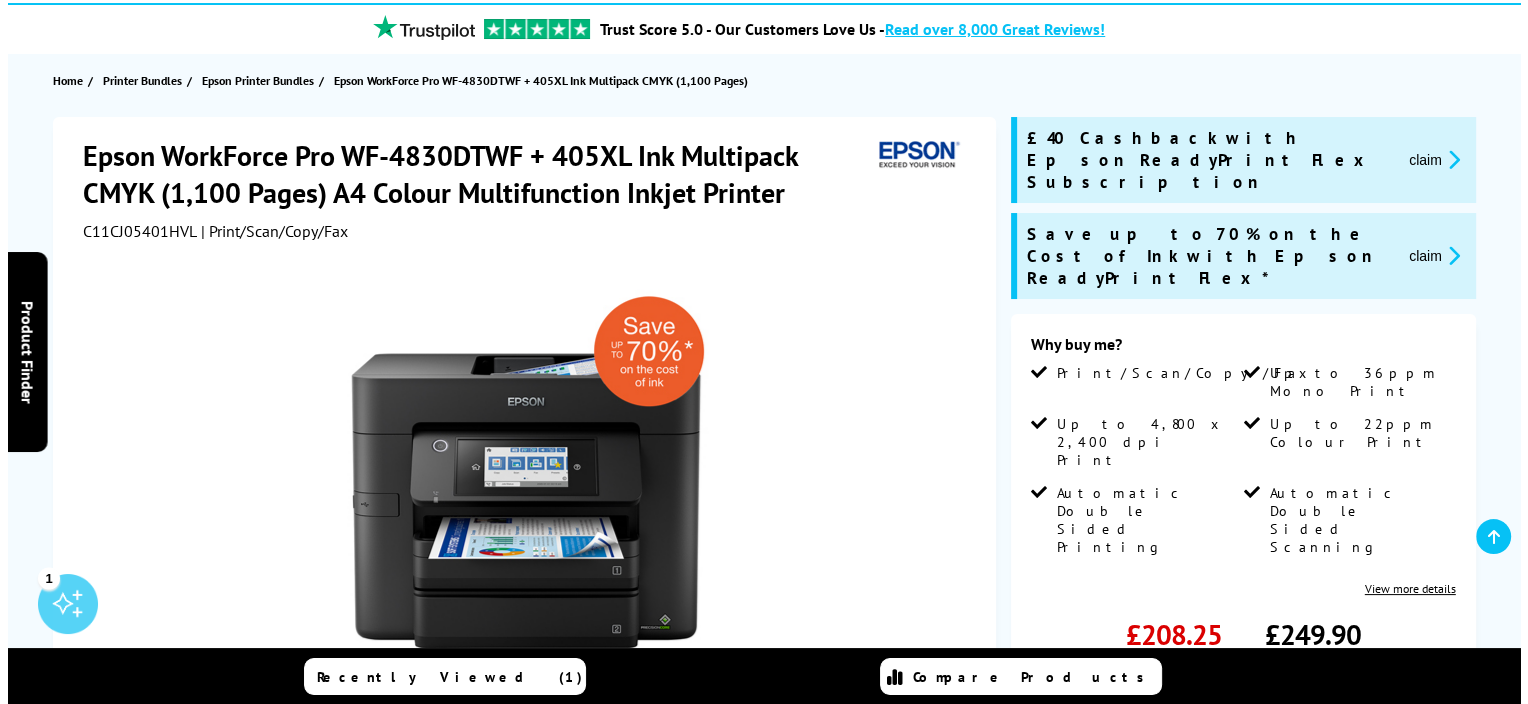 scroll, scrollTop: 200, scrollLeft: 0, axis: vertical 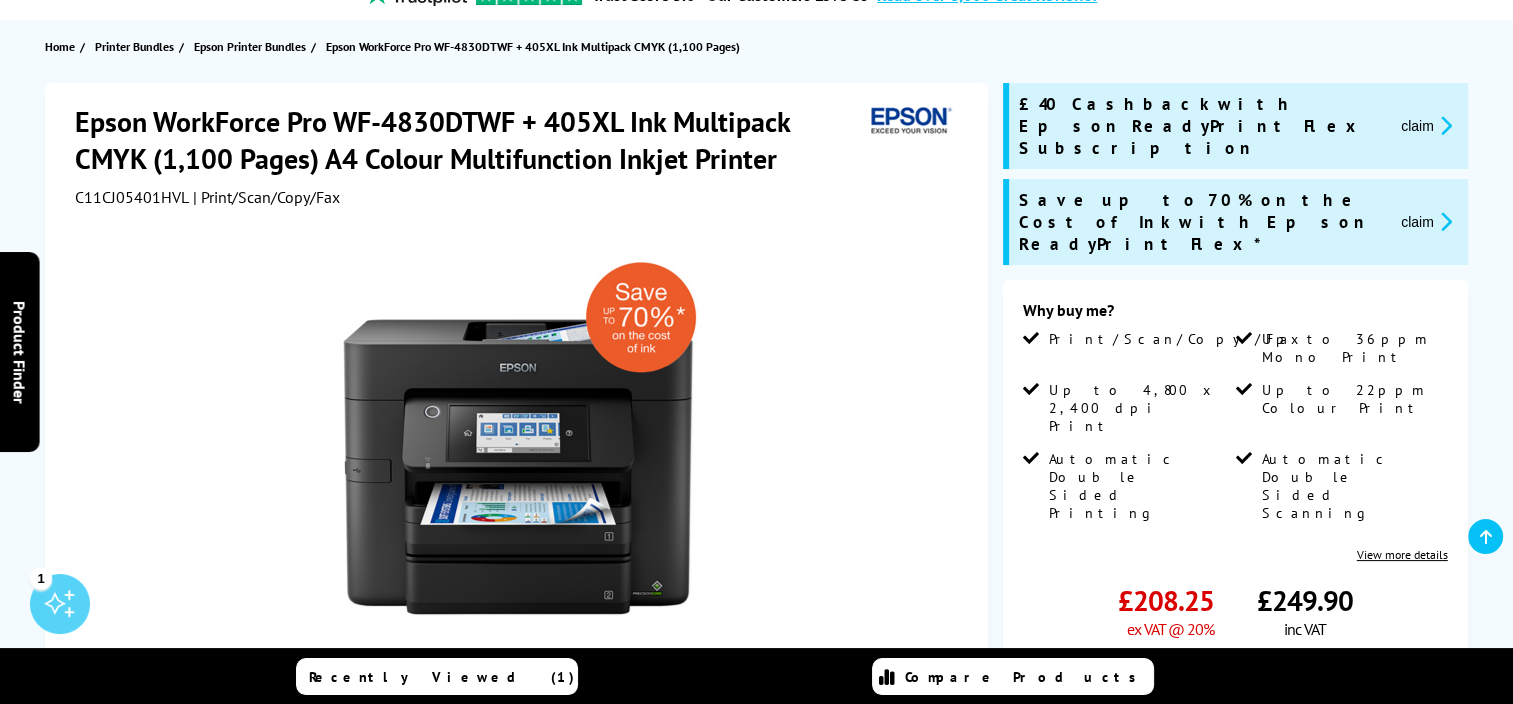 click on "Add to Basket" at bounding box center (1235, 688) 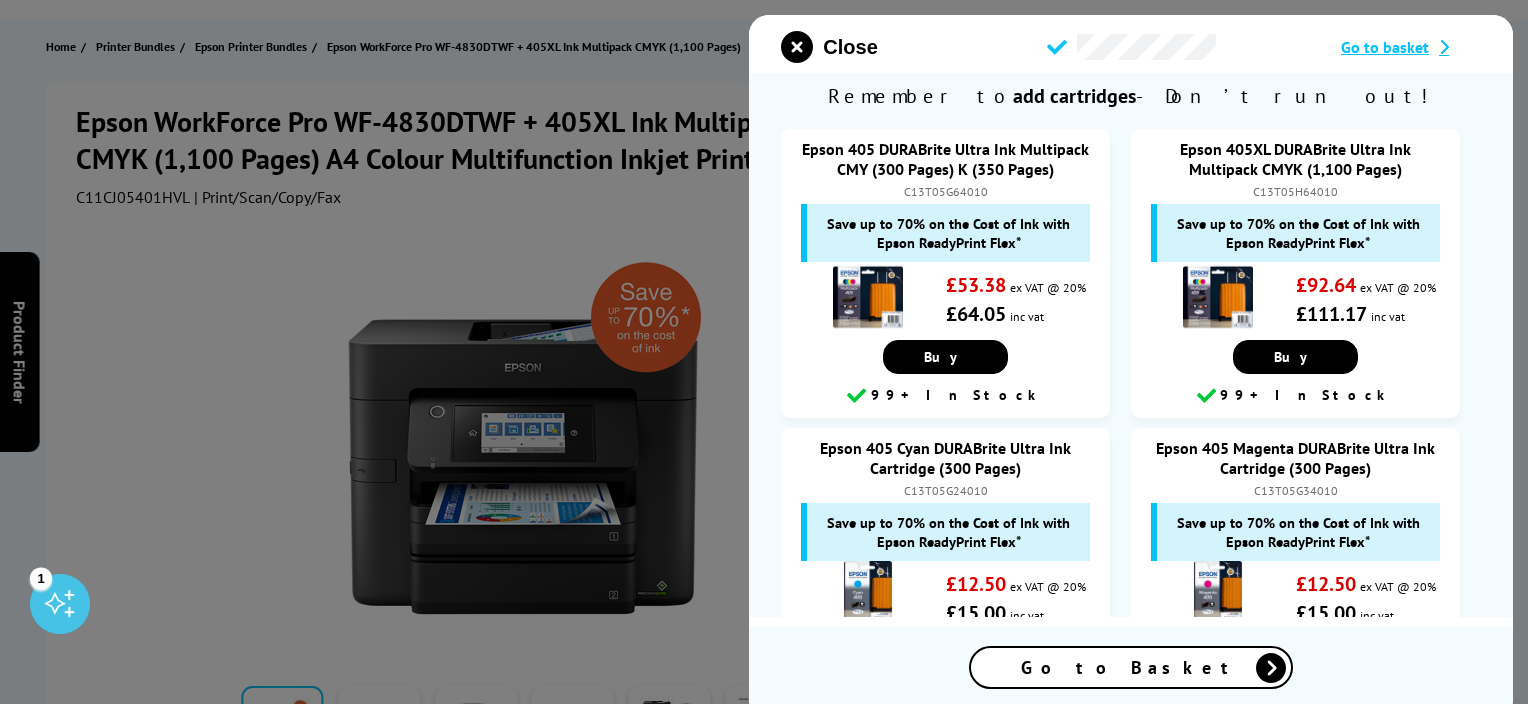click on "Go to Basket" at bounding box center [1131, 667] 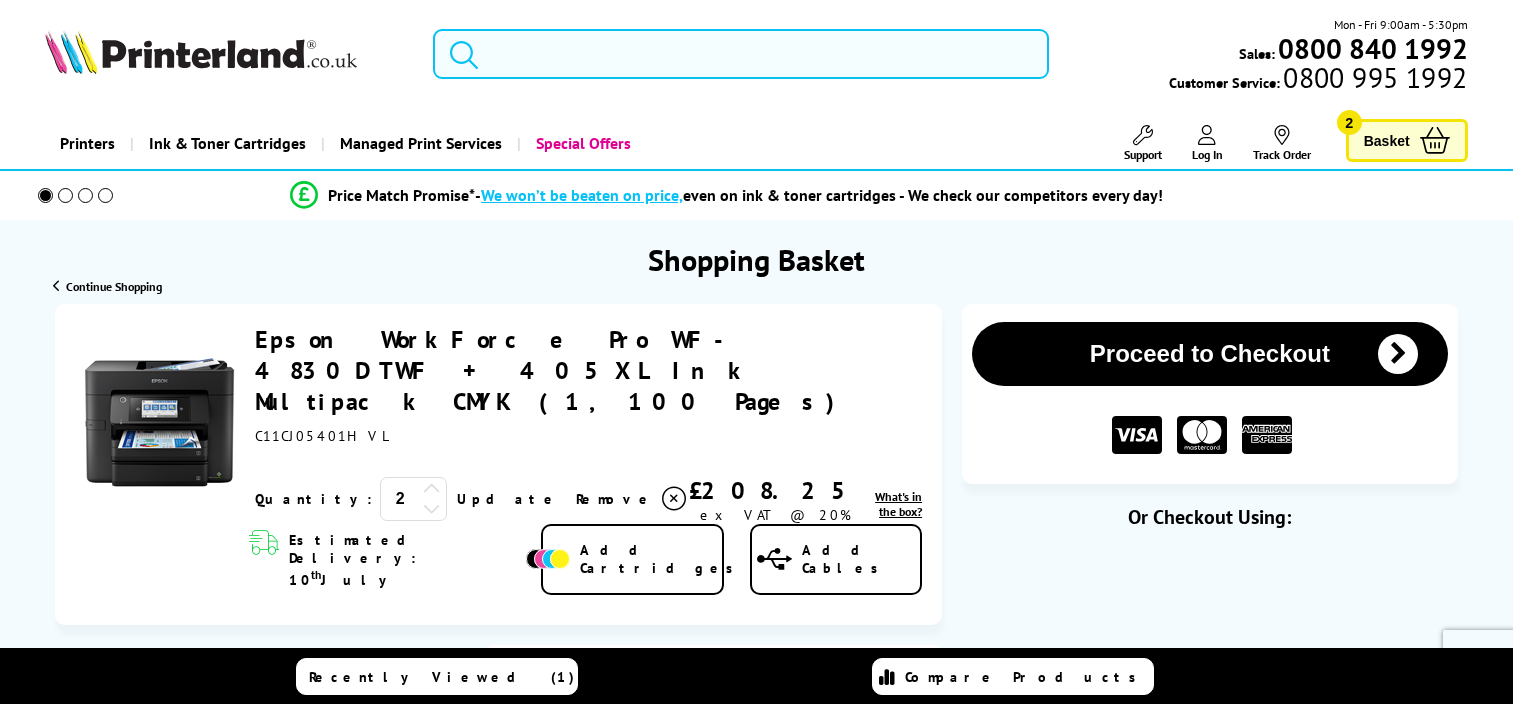 scroll, scrollTop: 0, scrollLeft: 0, axis: both 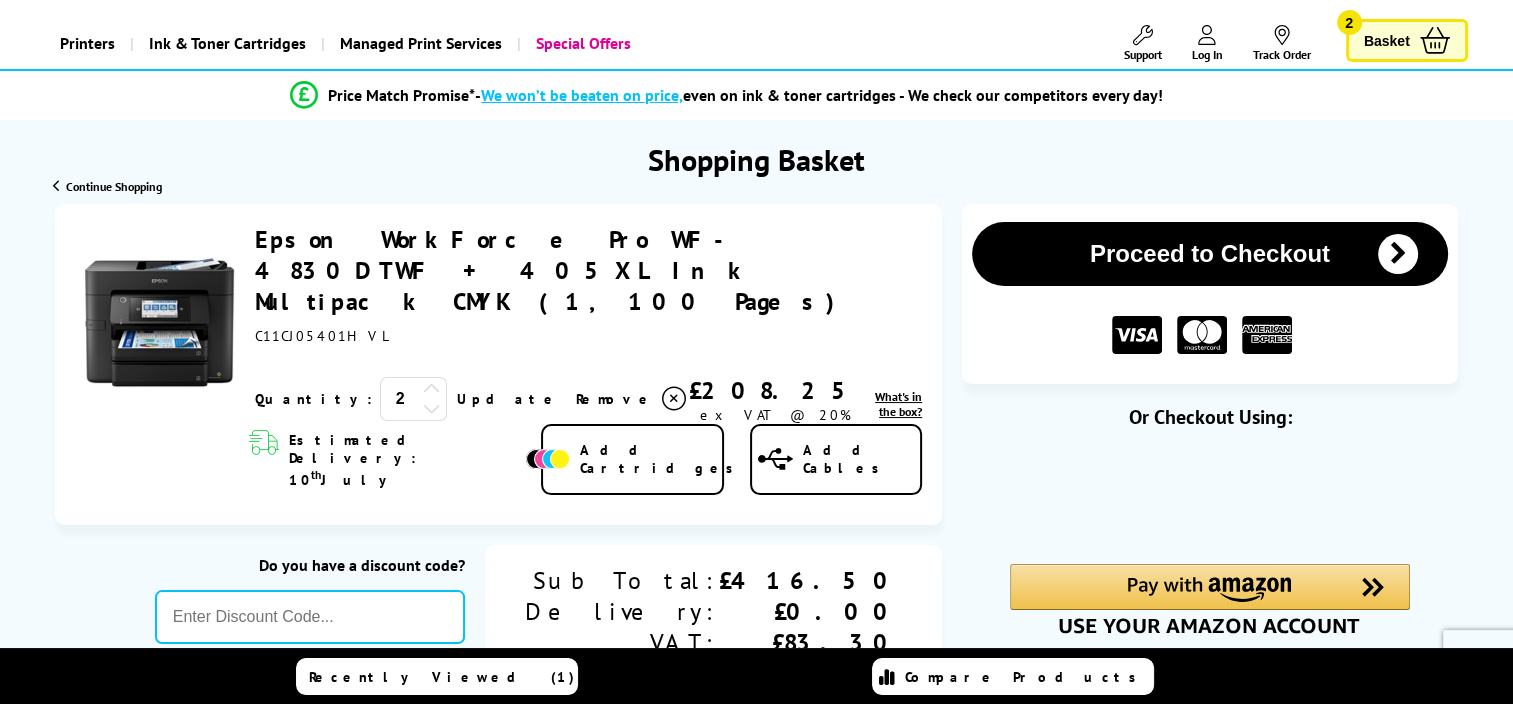 click on "Proceed to Checkout" at bounding box center (1210, 254) 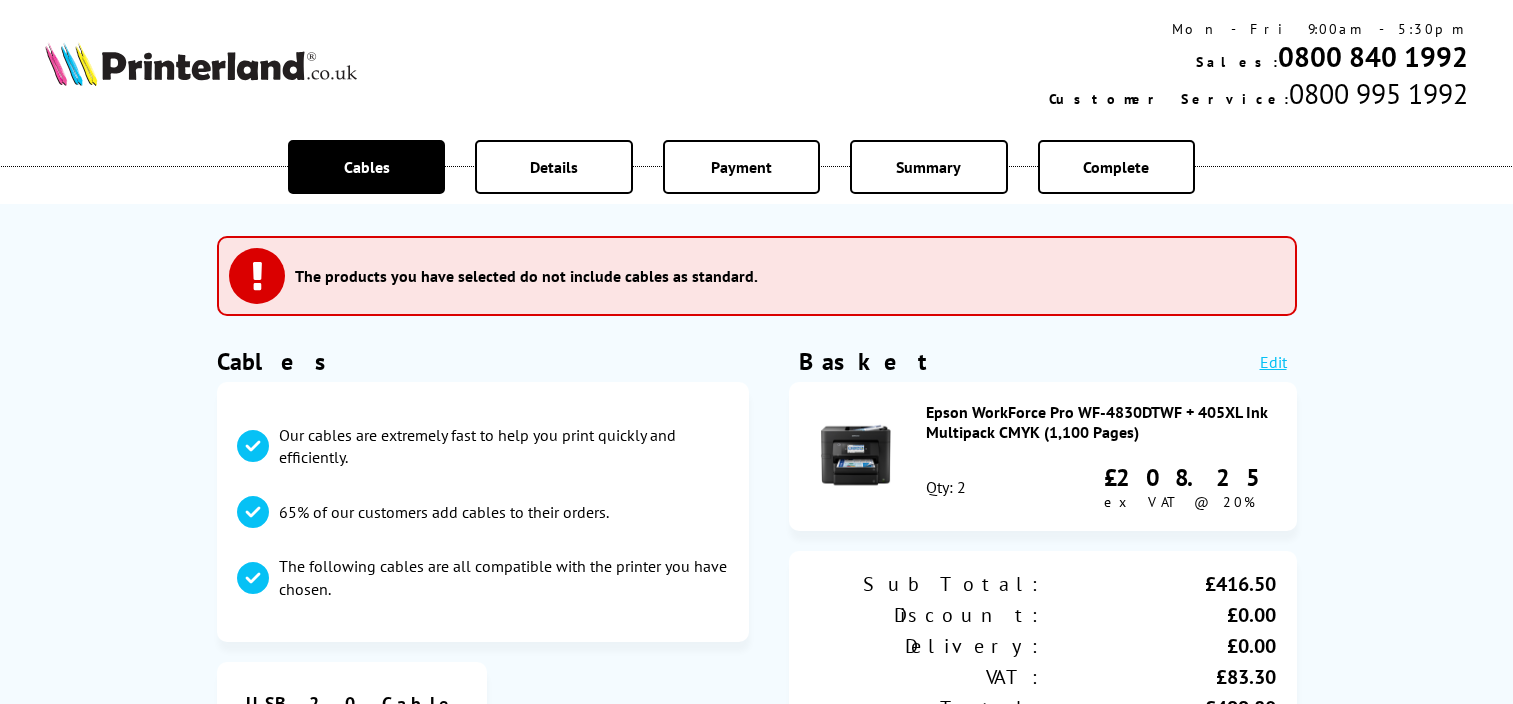 scroll, scrollTop: 0, scrollLeft: 0, axis: both 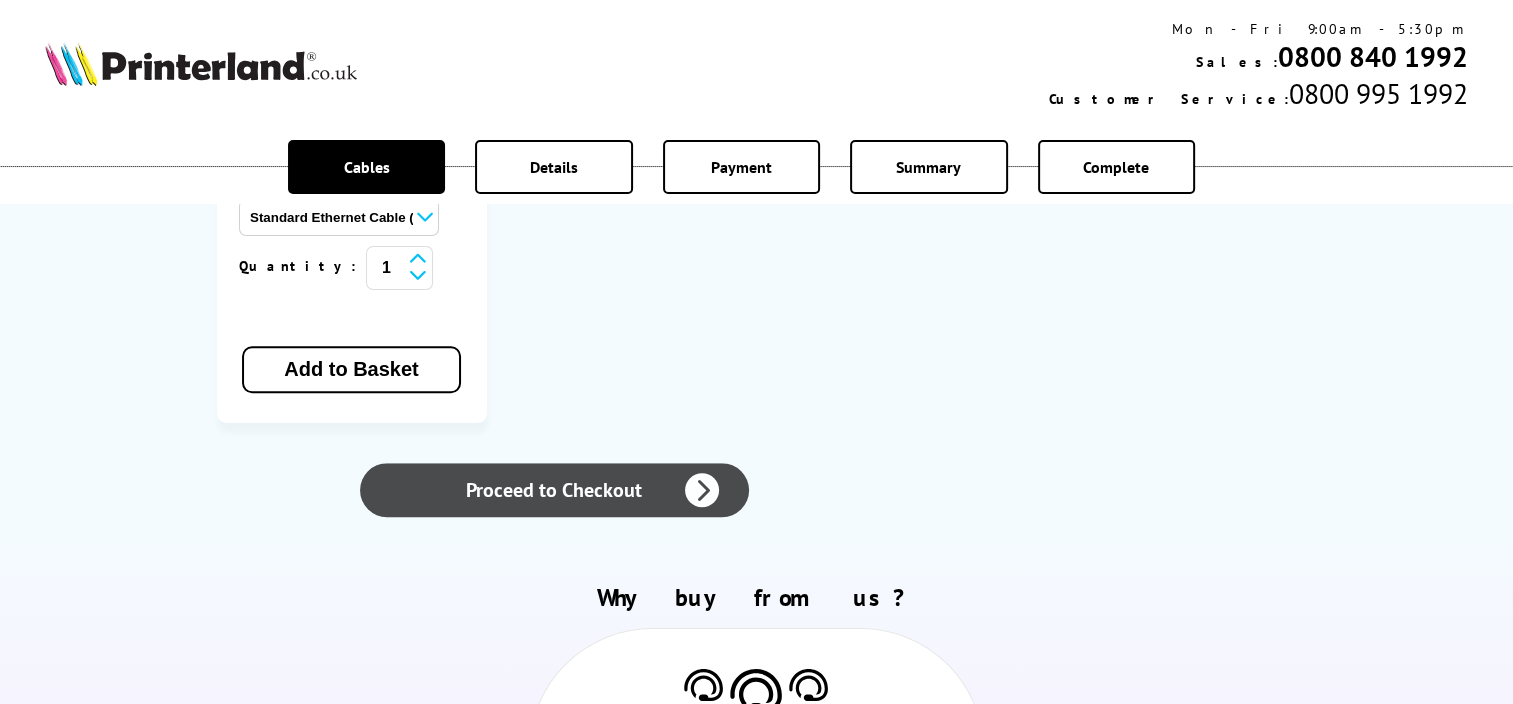 click on "Proceed to Checkout" at bounding box center [555, 490] 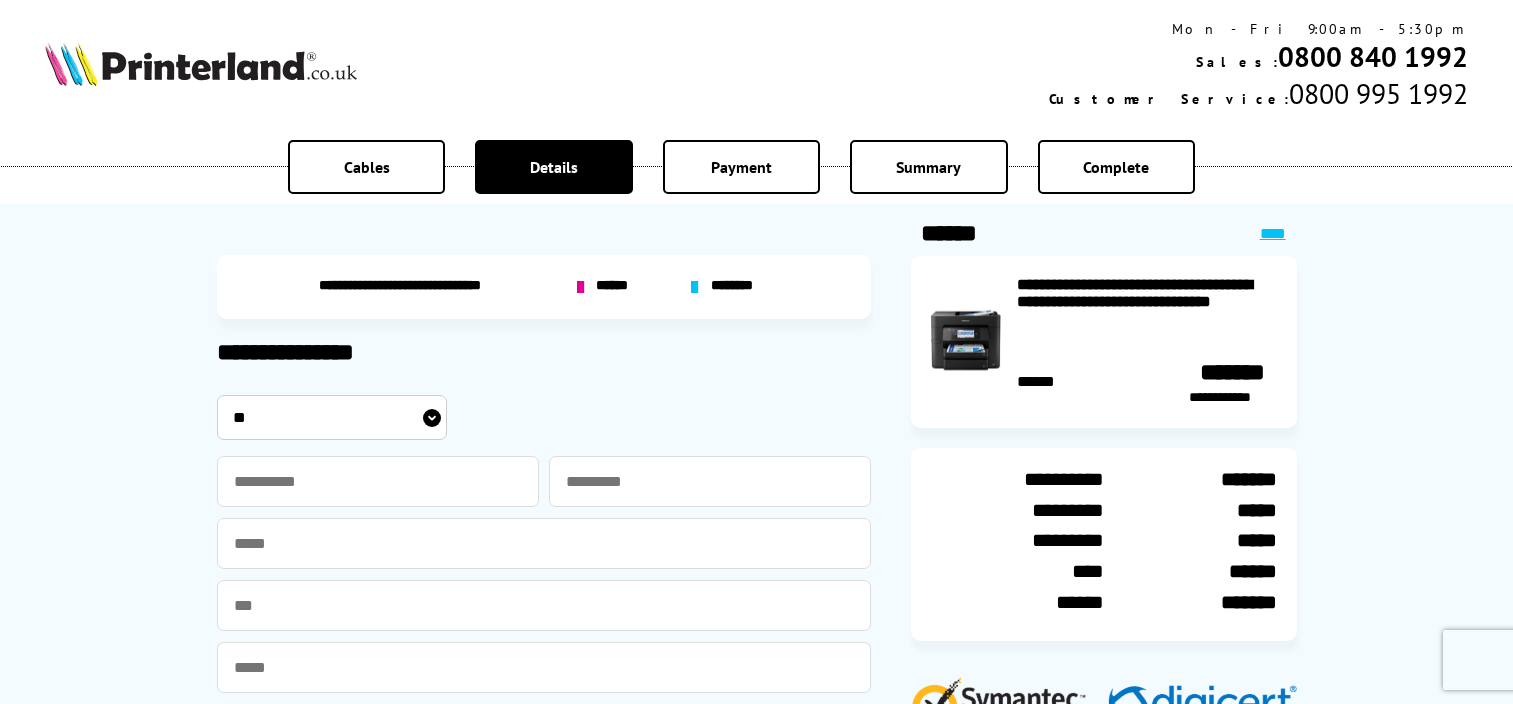 scroll, scrollTop: 0, scrollLeft: 0, axis: both 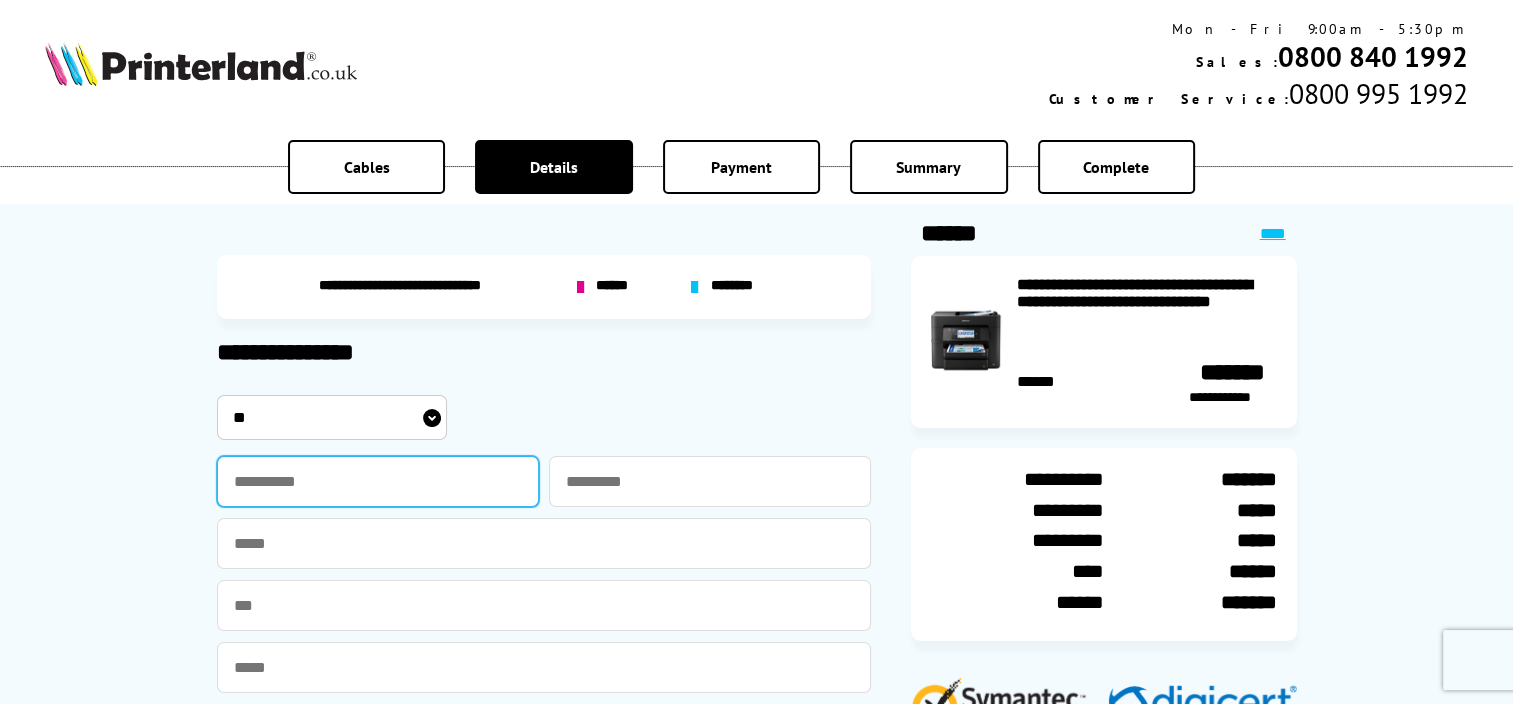 click at bounding box center [378, 481] 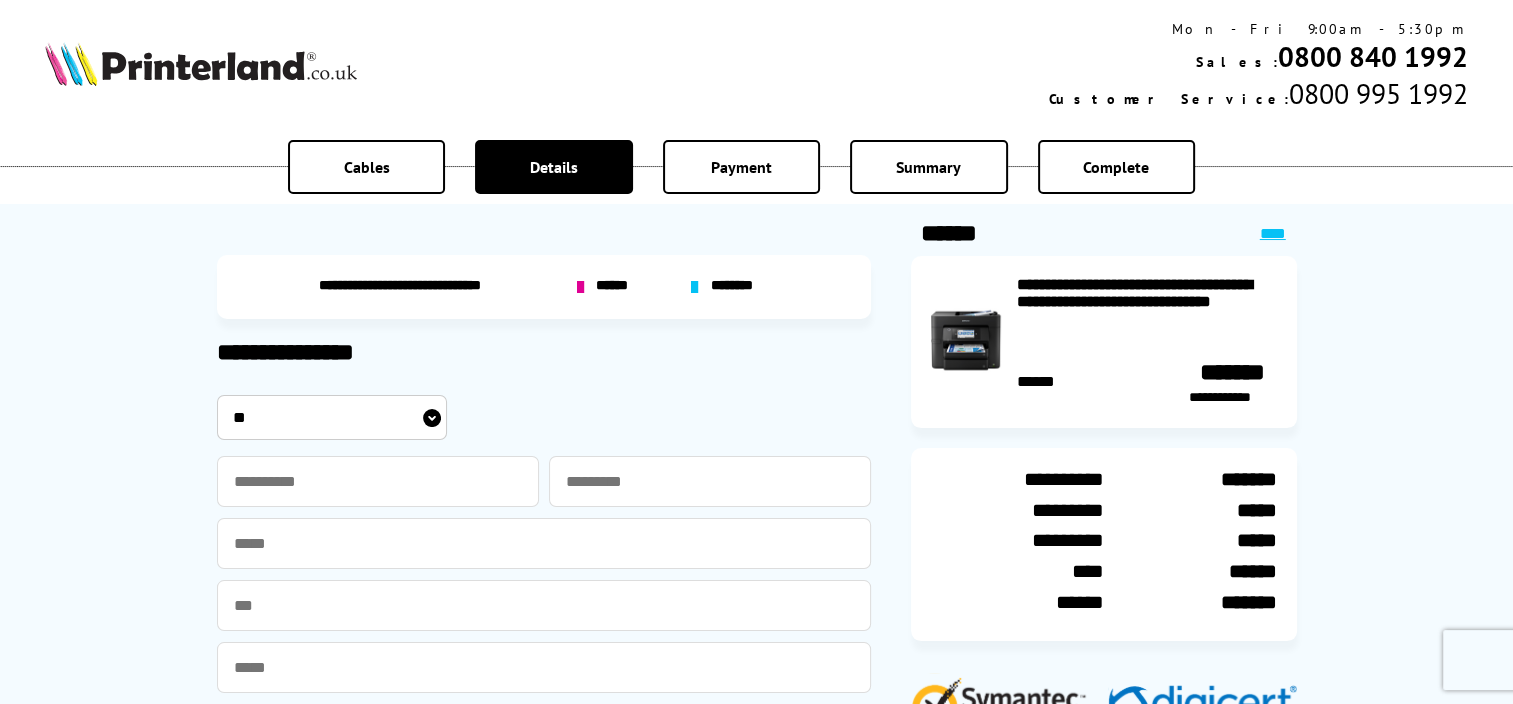 click on "**********" at bounding box center (544, 354) 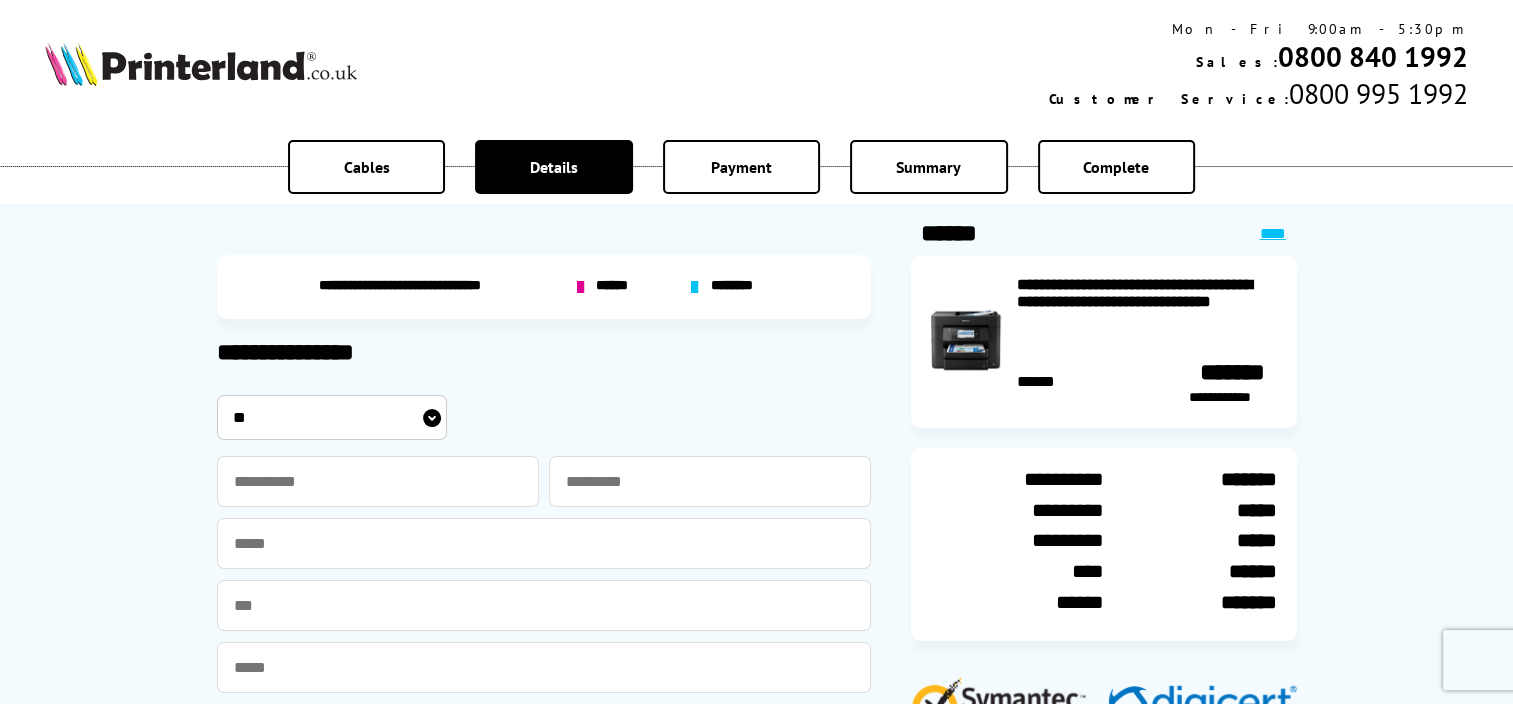 click on "**
***
****
**" at bounding box center (332, 417) 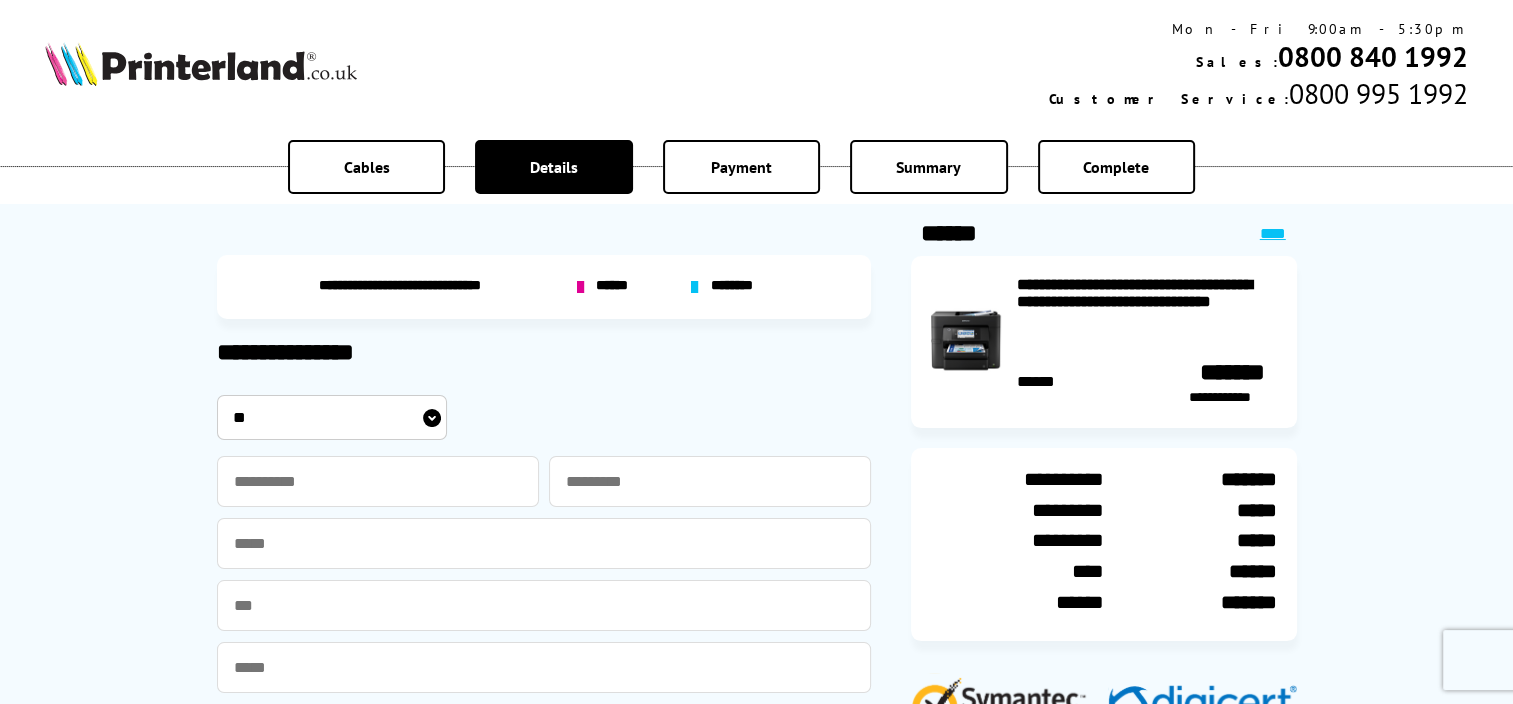 select on "***" 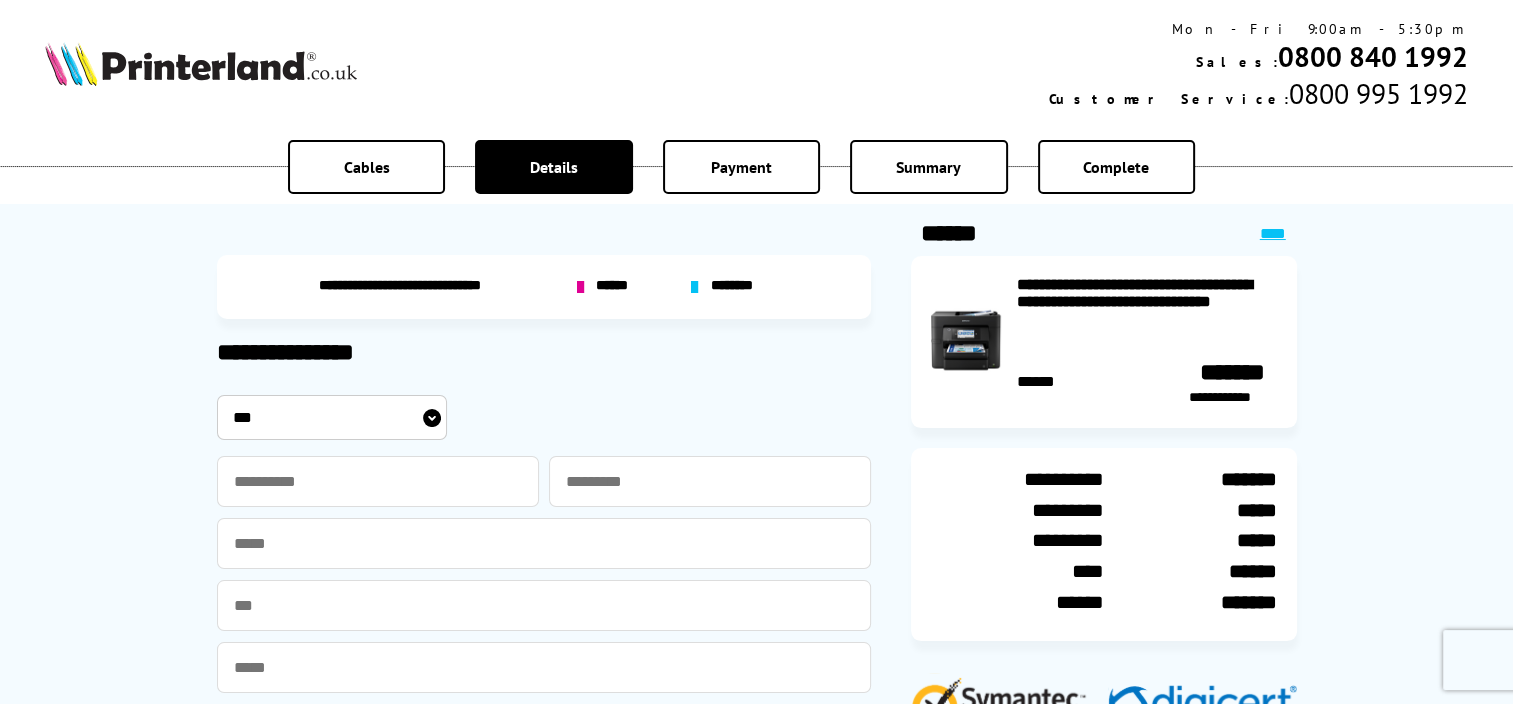 click on "**
***
****
**" at bounding box center (332, 417) 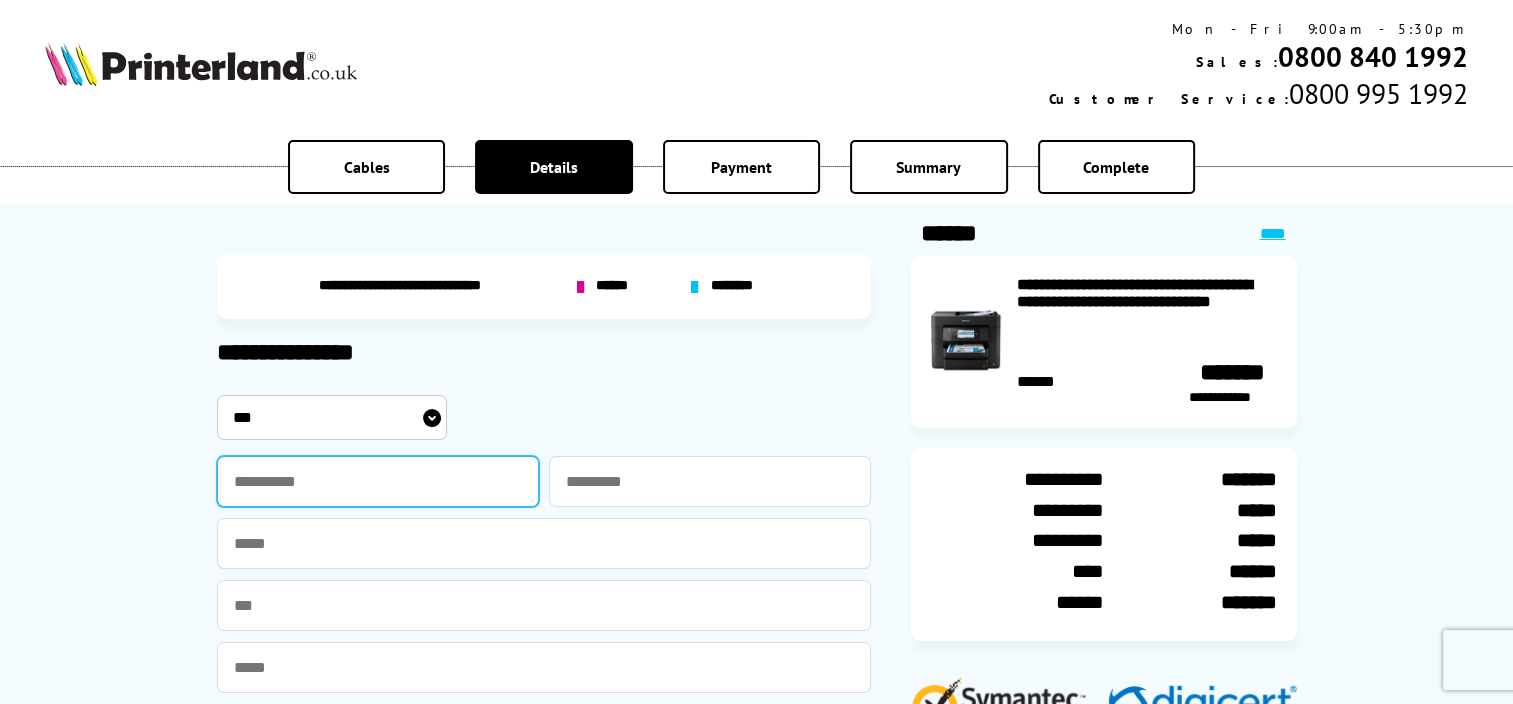 click at bounding box center (378, 481) 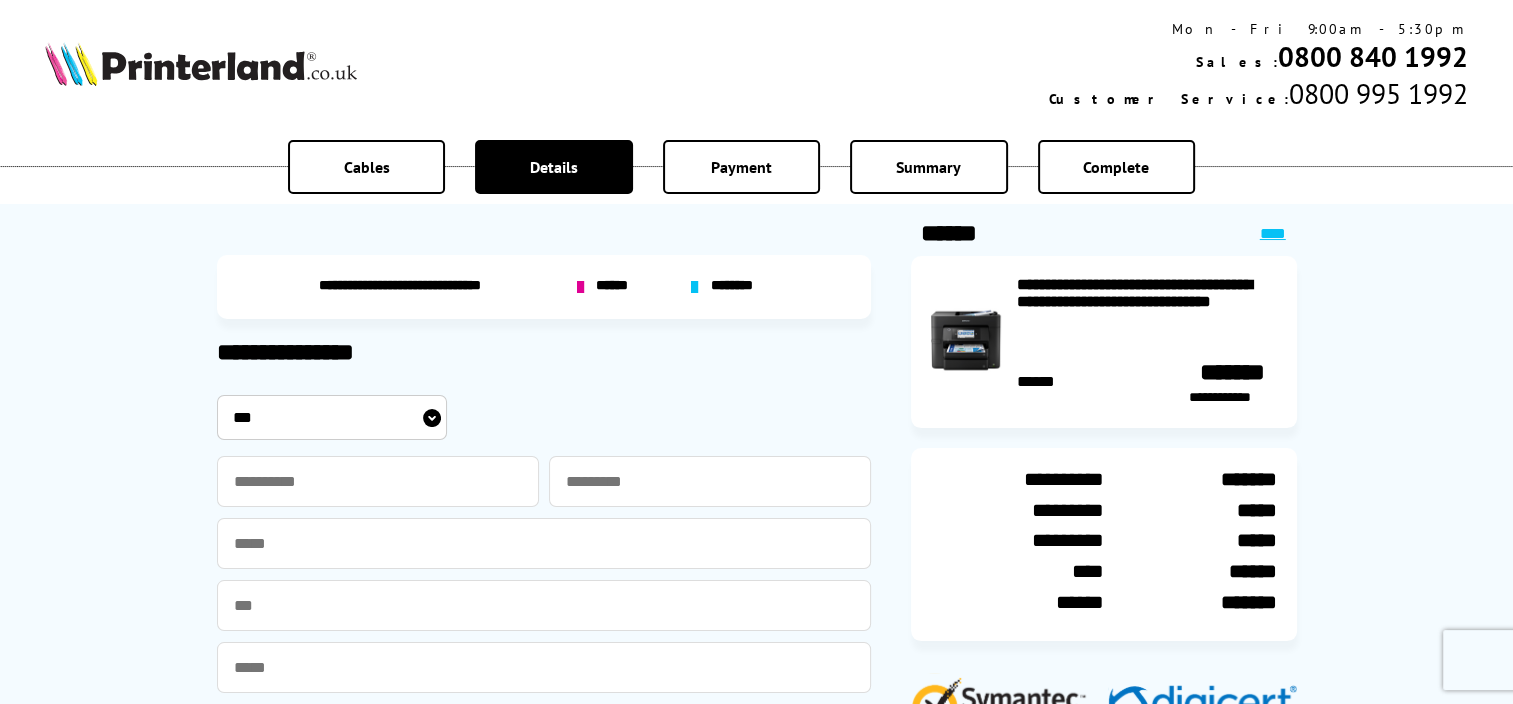click on "**********" at bounding box center [544, 354] 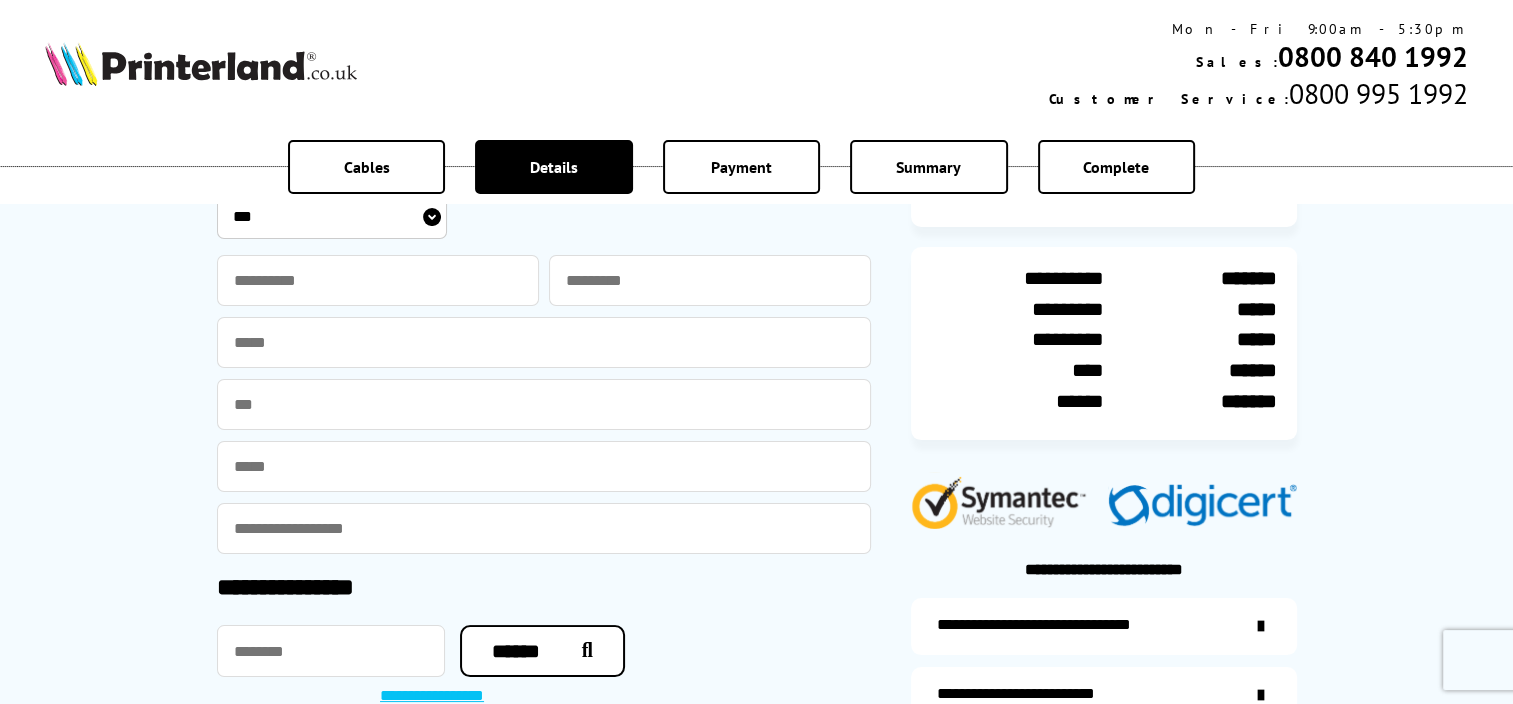 scroll, scrollTop: 100, scrollLeft: 0, axis: vertical 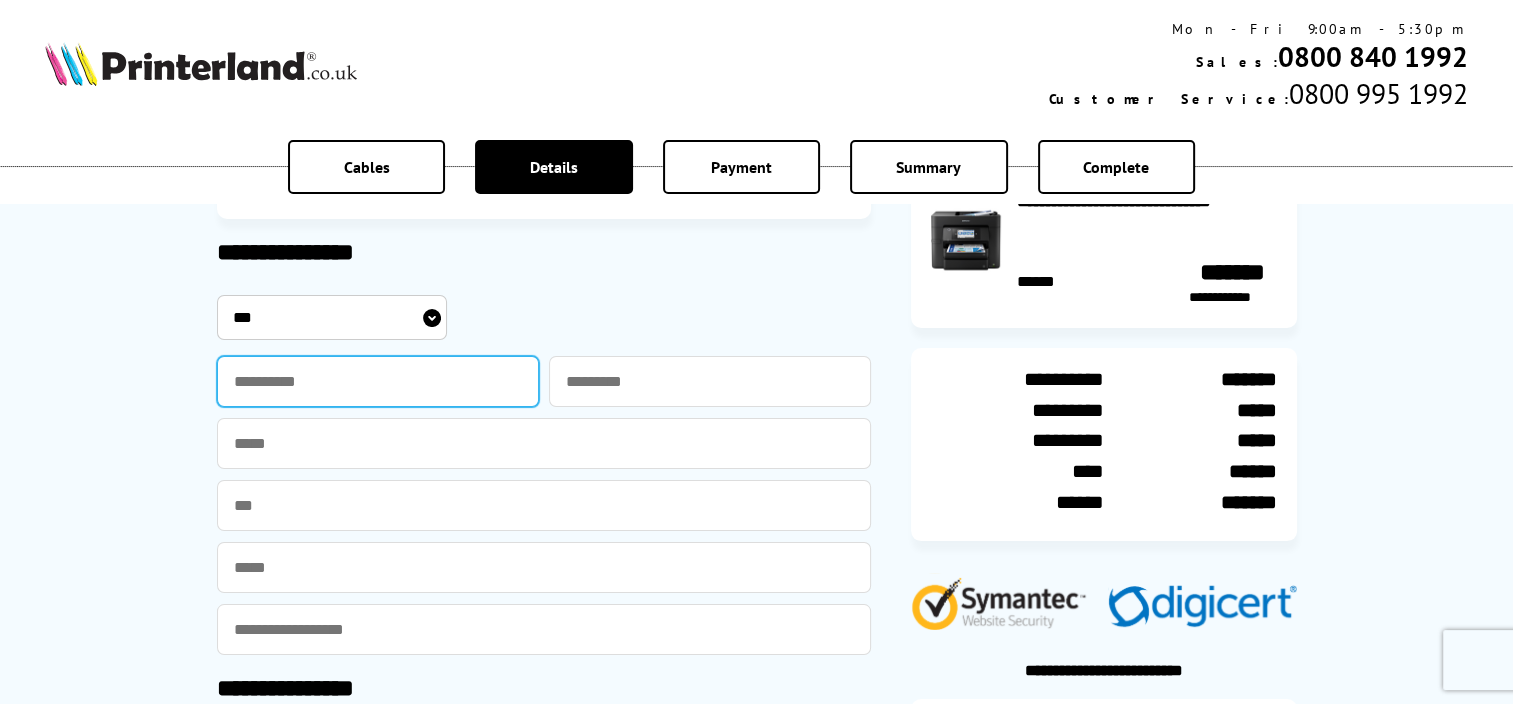 click at bounding box center (378, 381) 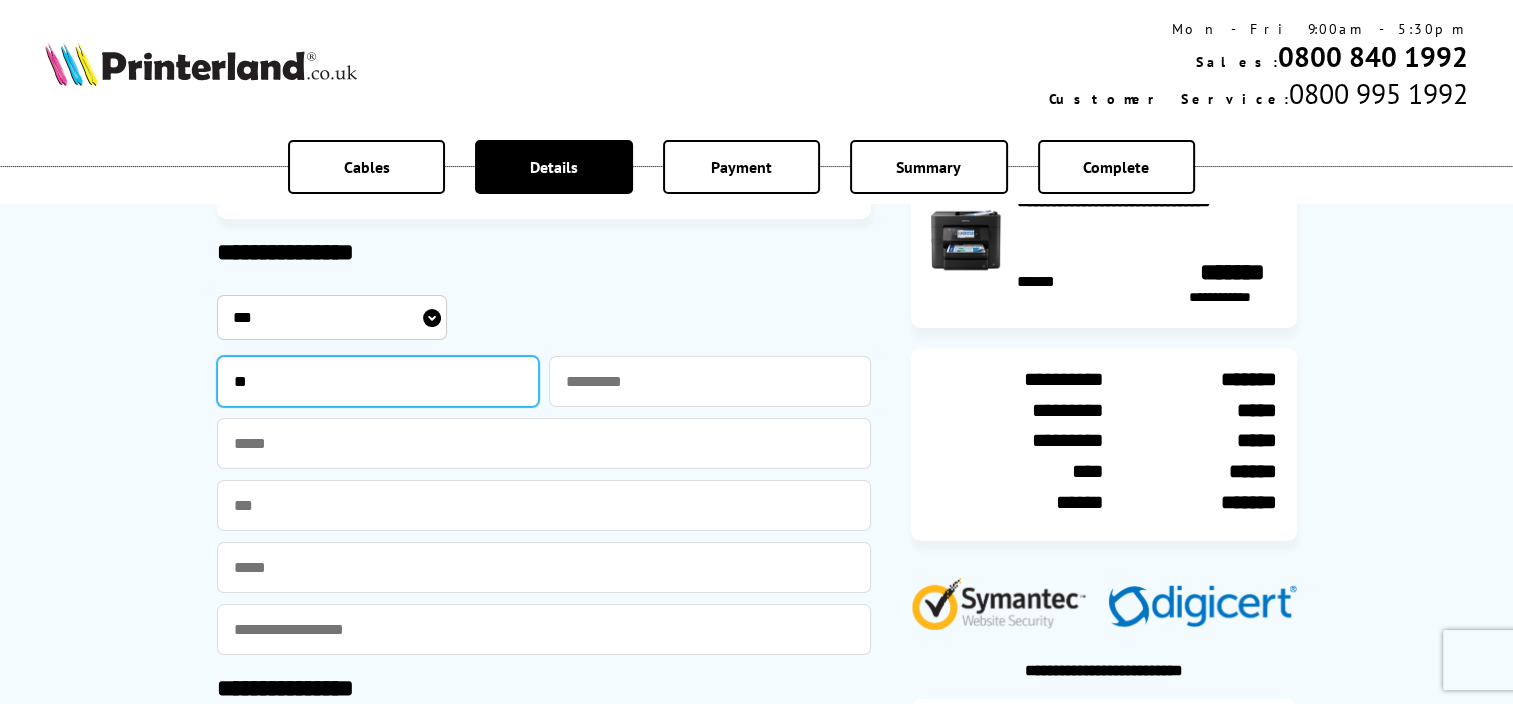type on "****" 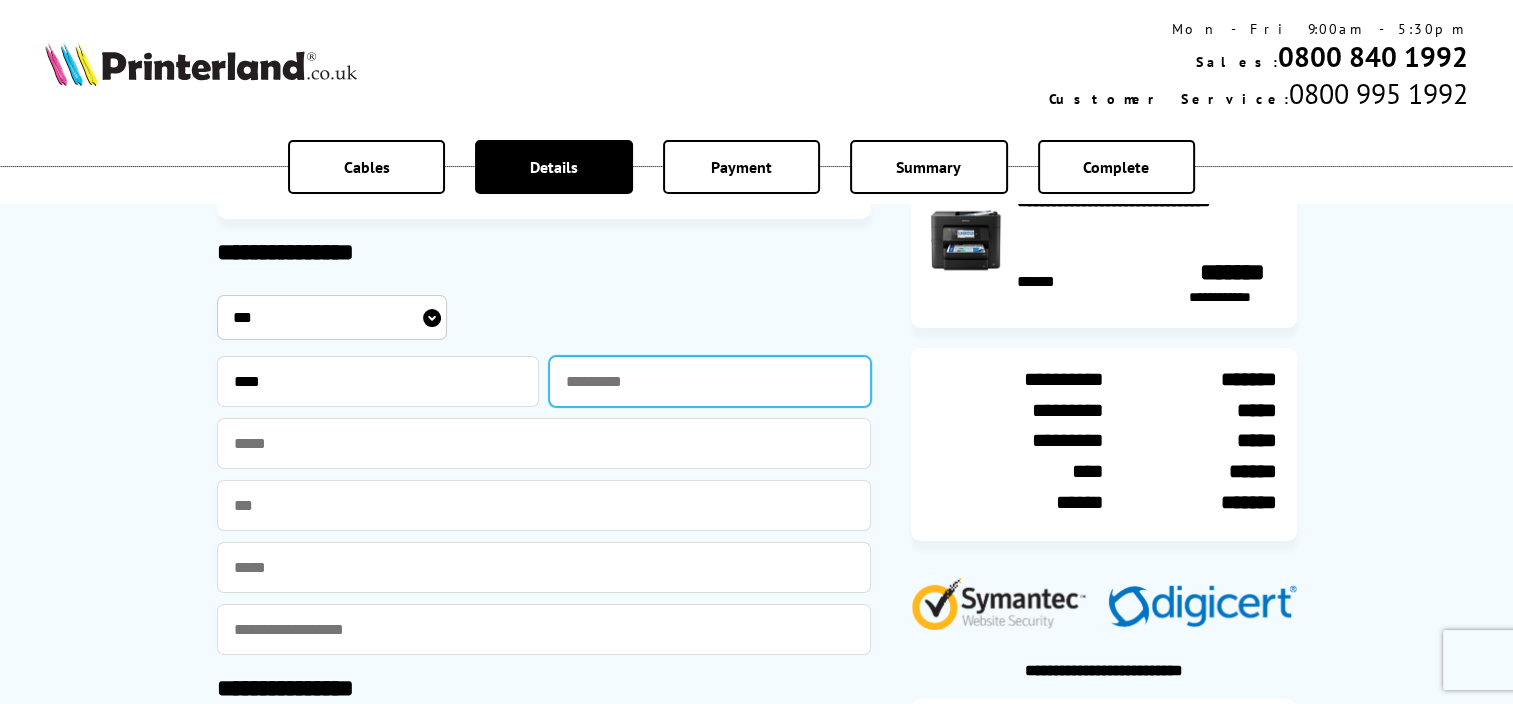 type on "*****" 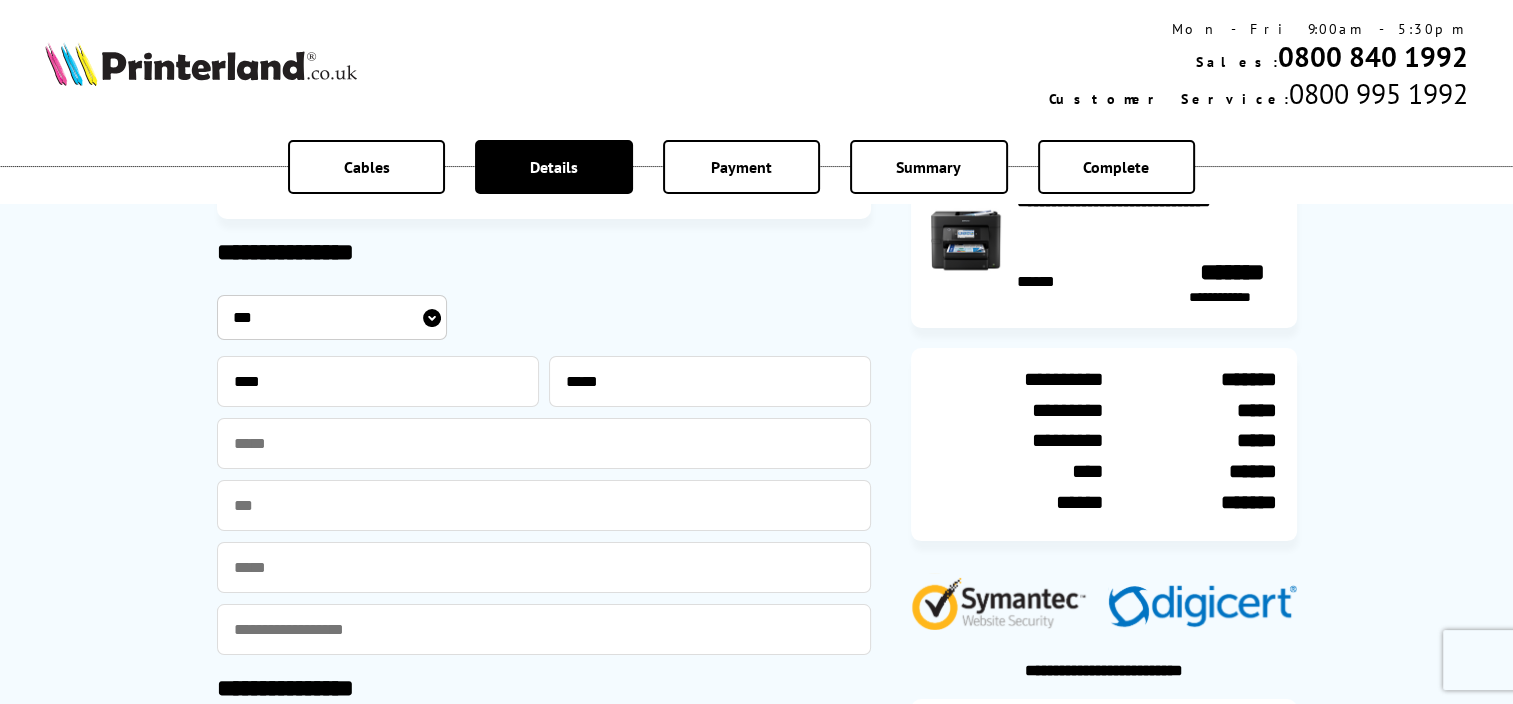 type on "*******" 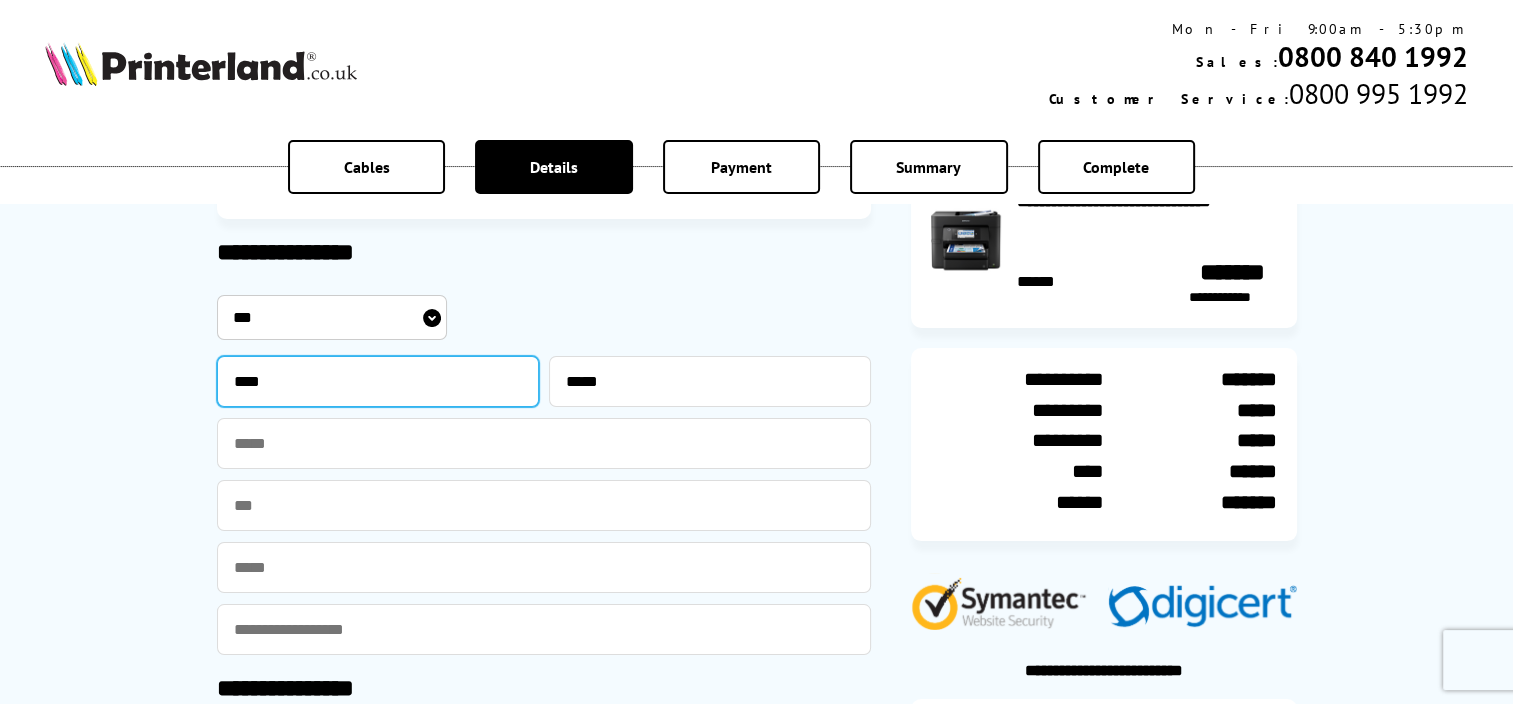 type on "*****" 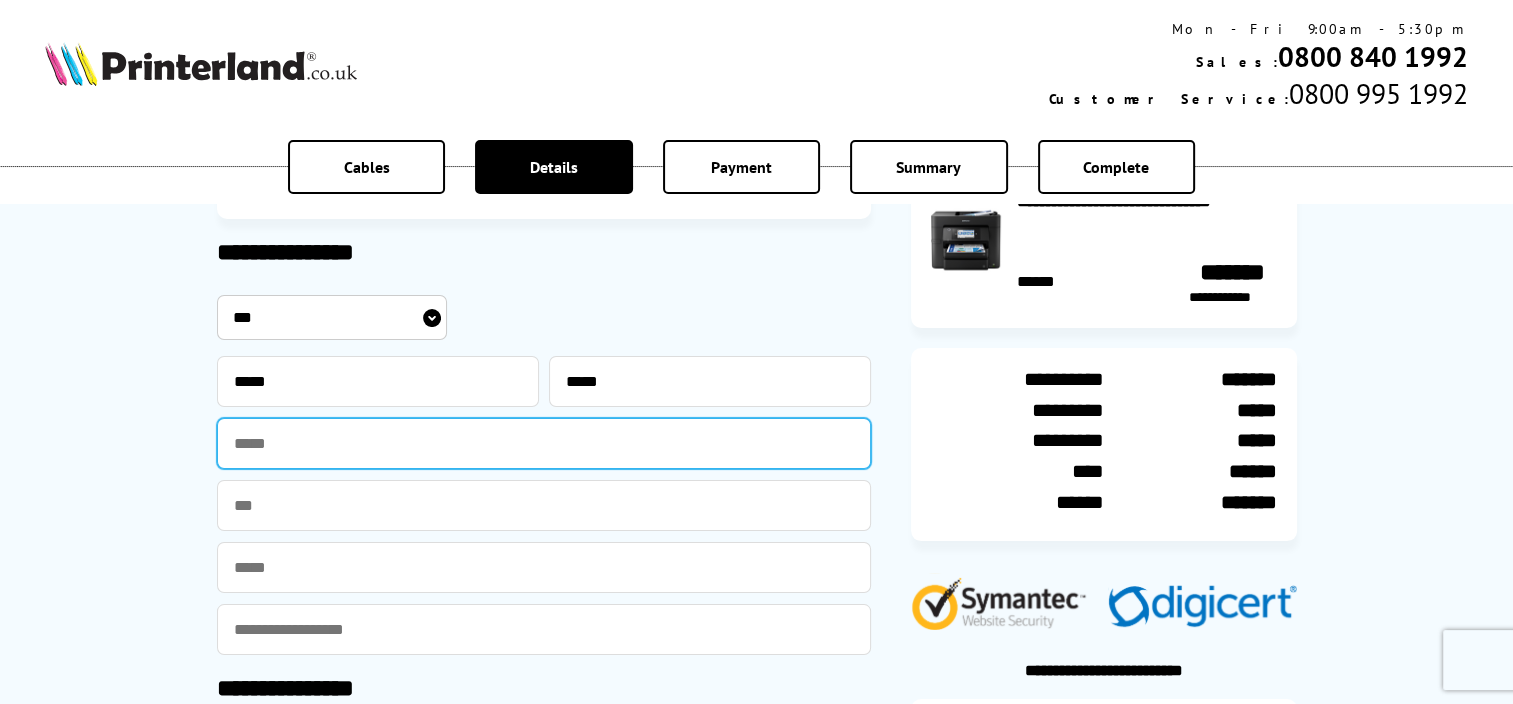 click at bounding box center [544, 443] 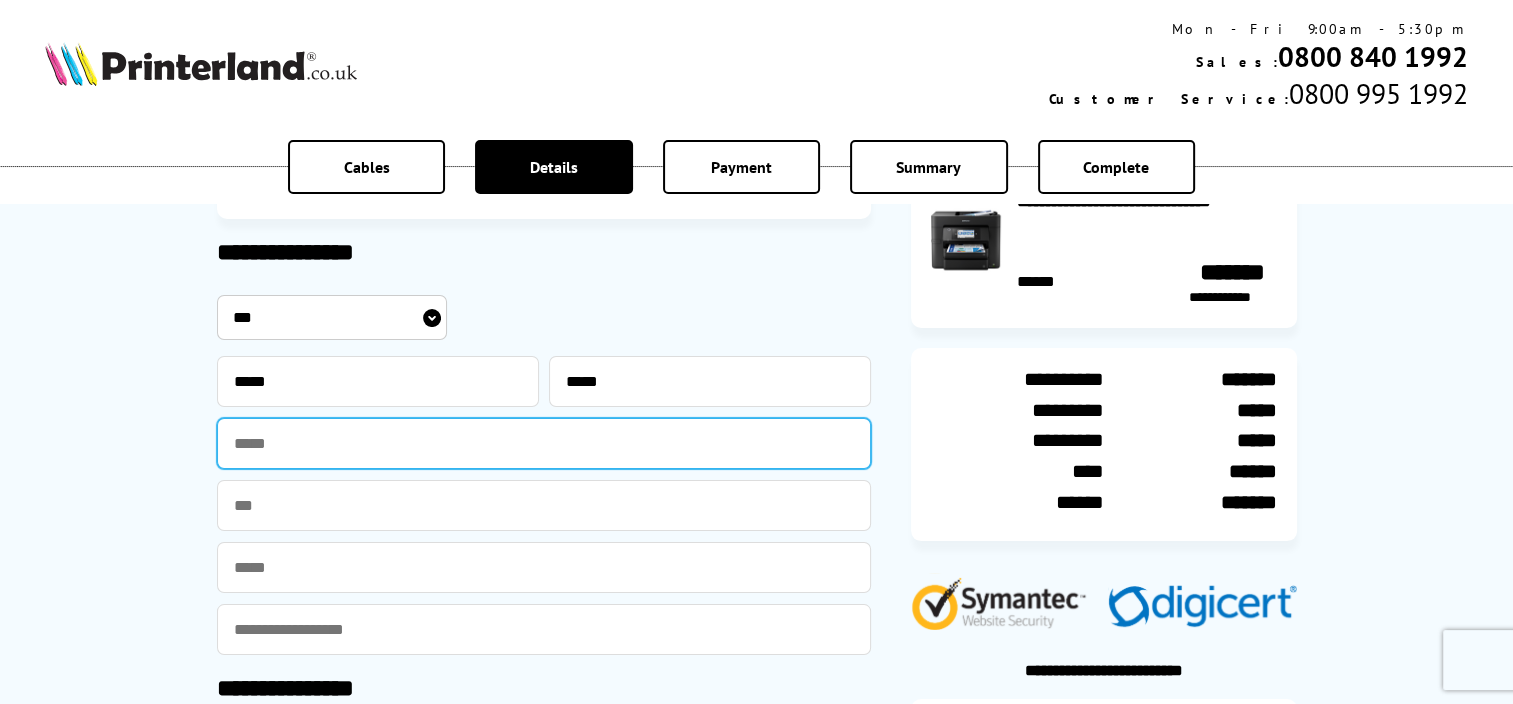 type on "**********" 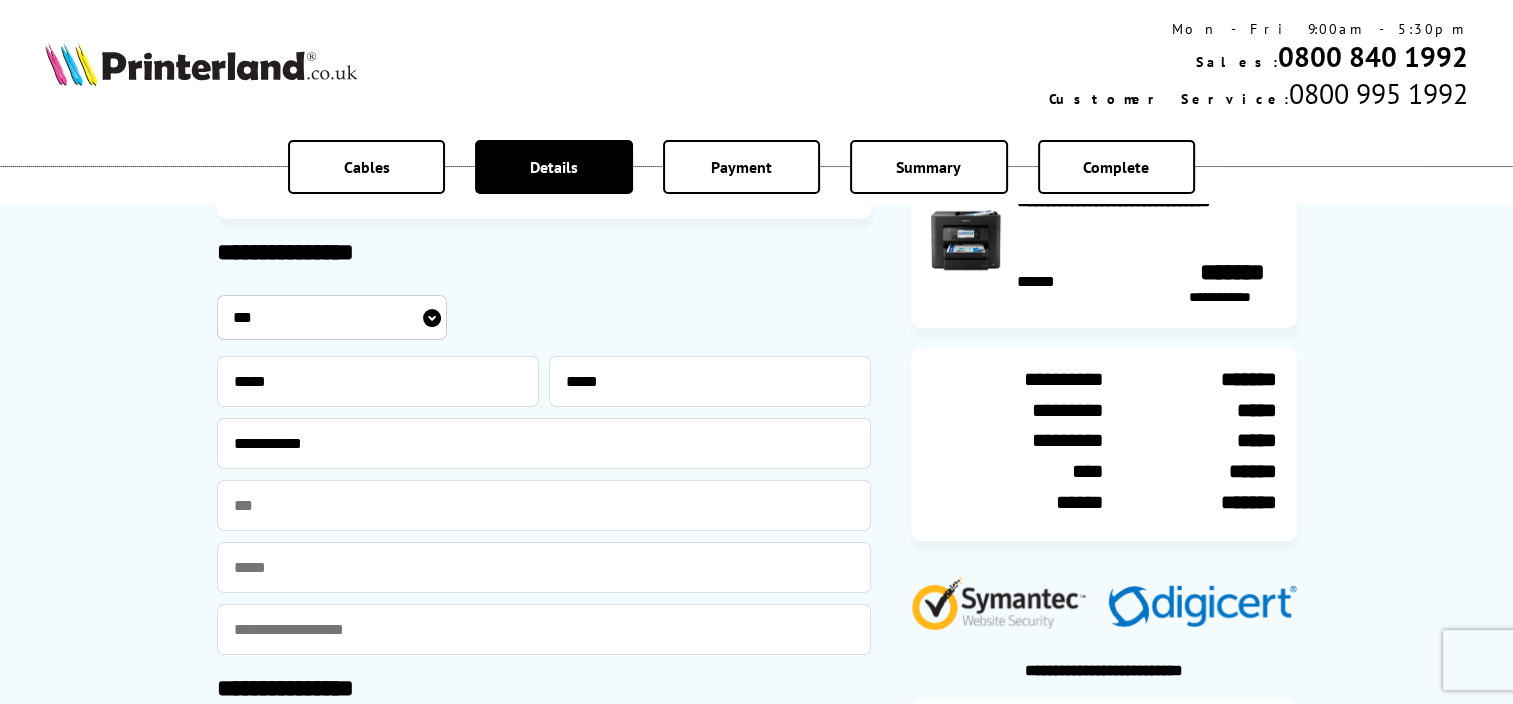type on "**********" 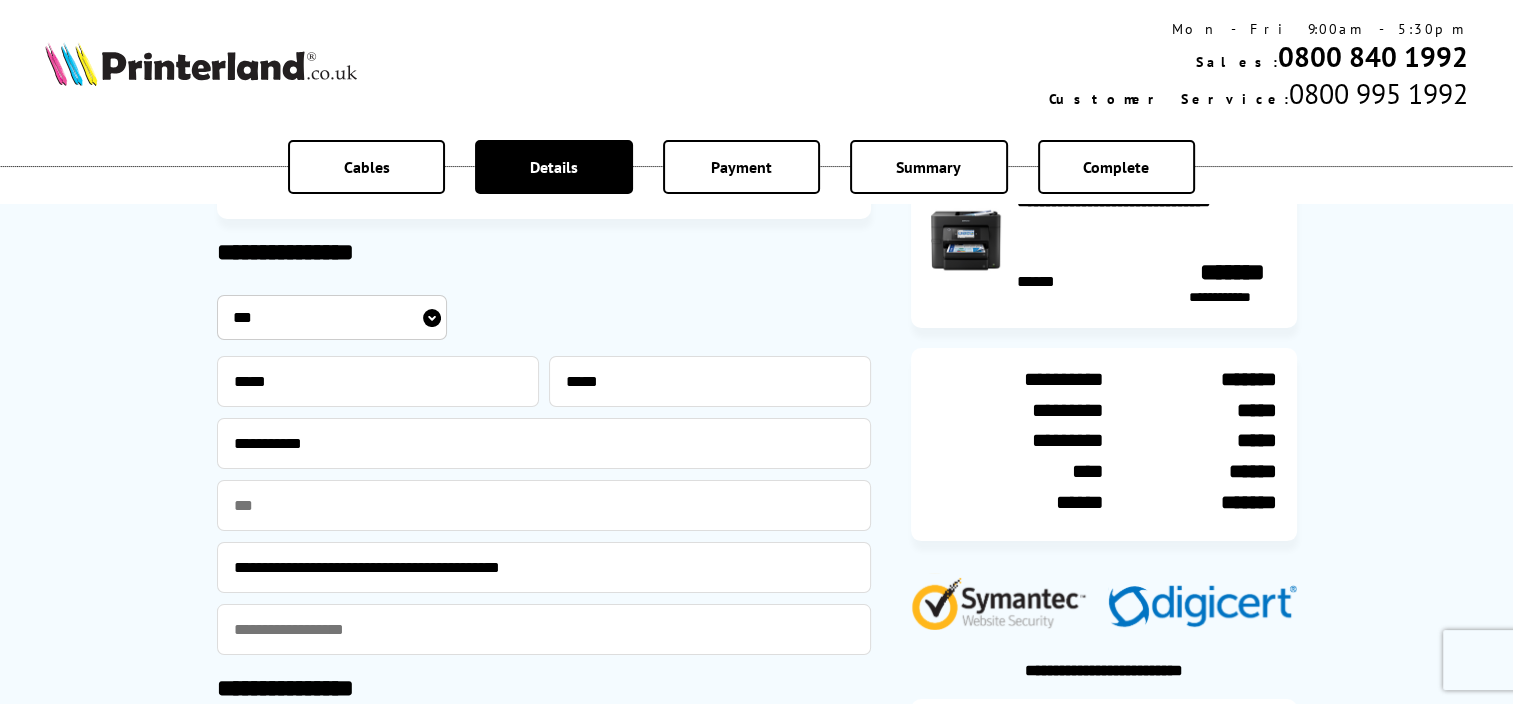 type on "**********" 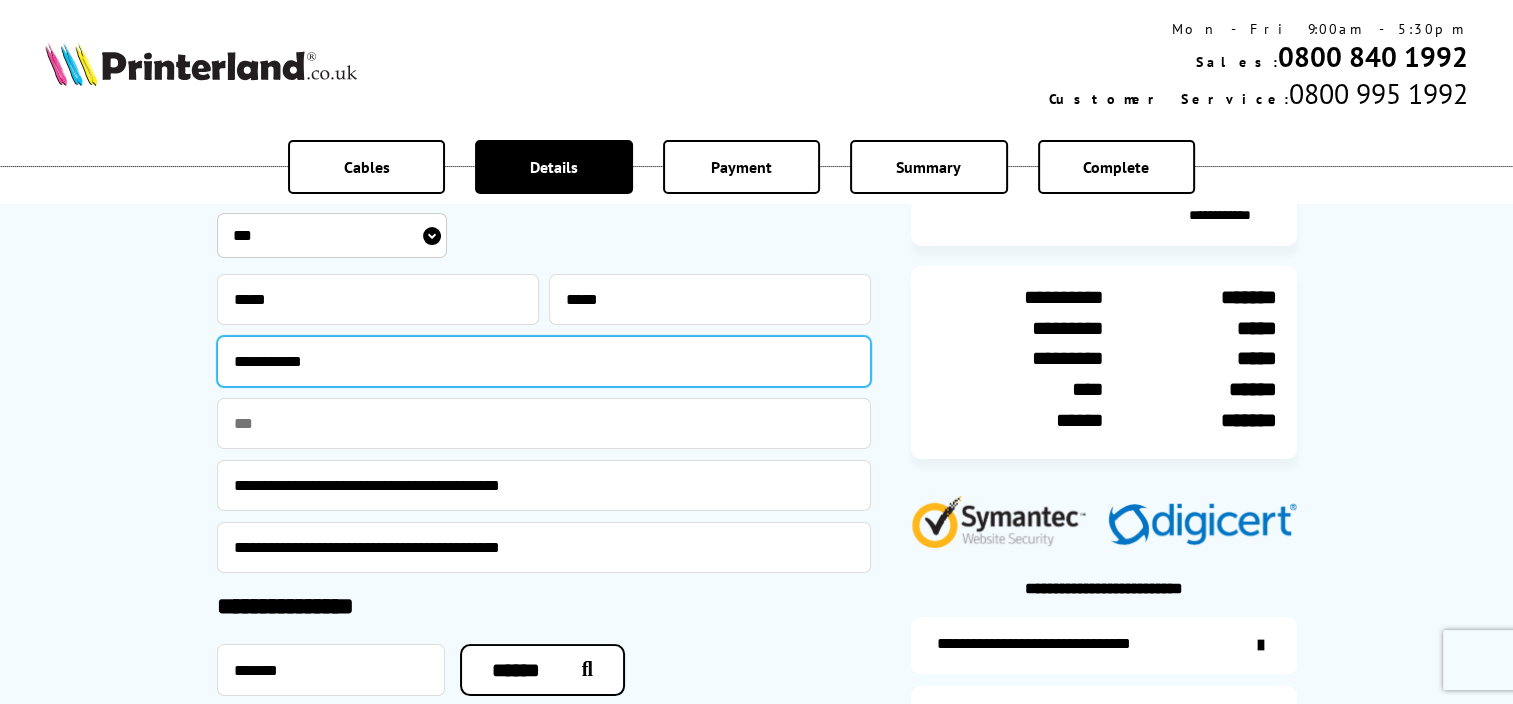scroll, scrollTop: 300, scrollLeft: 0, axis: vertical 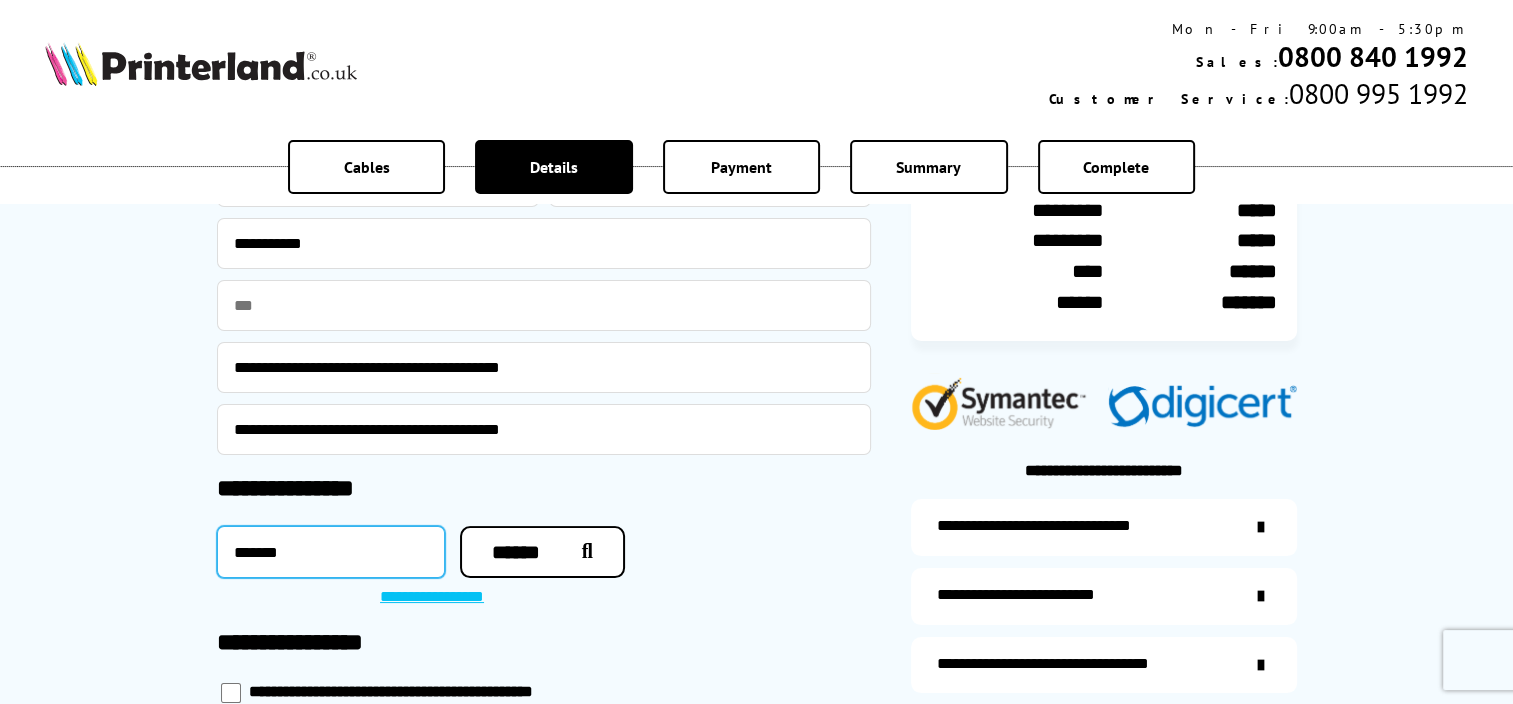 click on "*******" at bounding box center [331, 552] 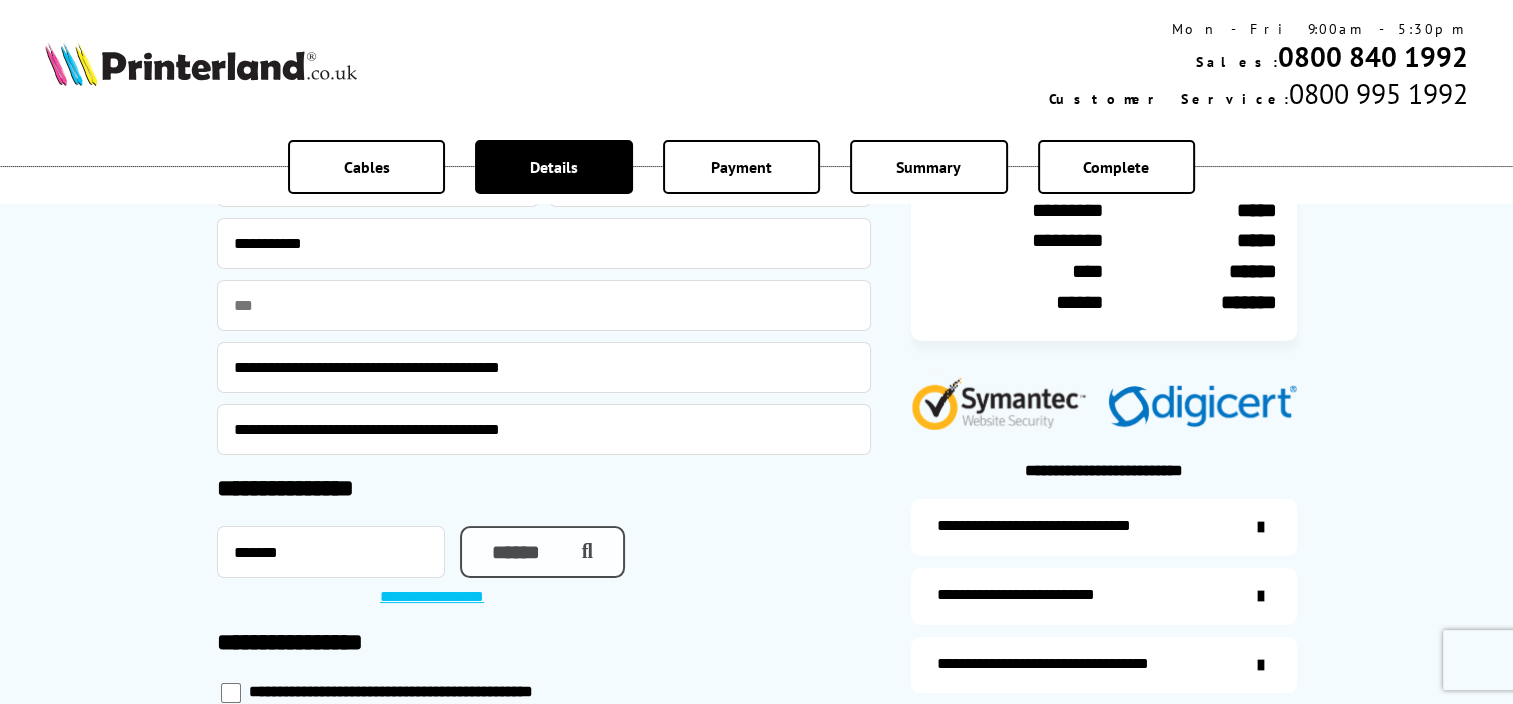 click on "******" at bounding box center (542, 552) 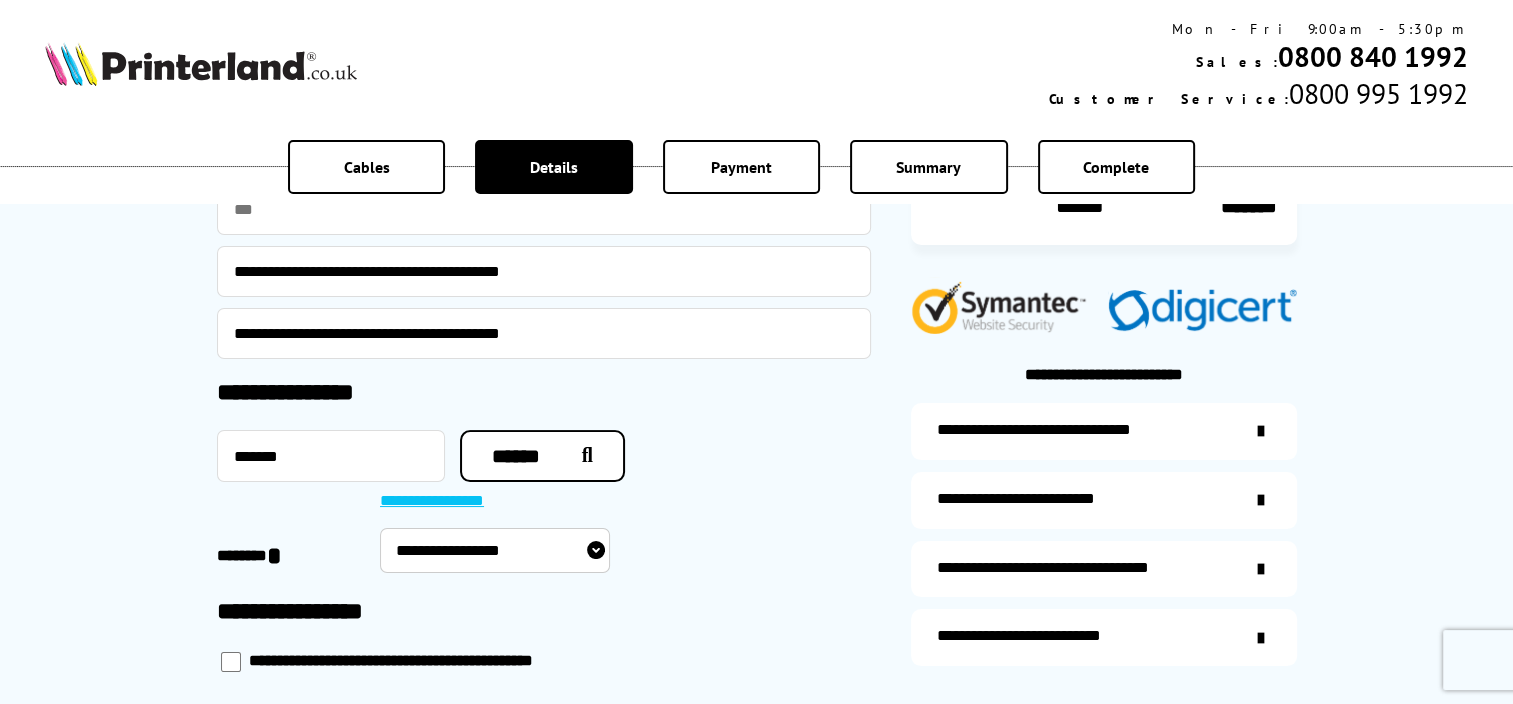 scroll, scrollTop: 600, scrollLeft: 0, axis: vertical 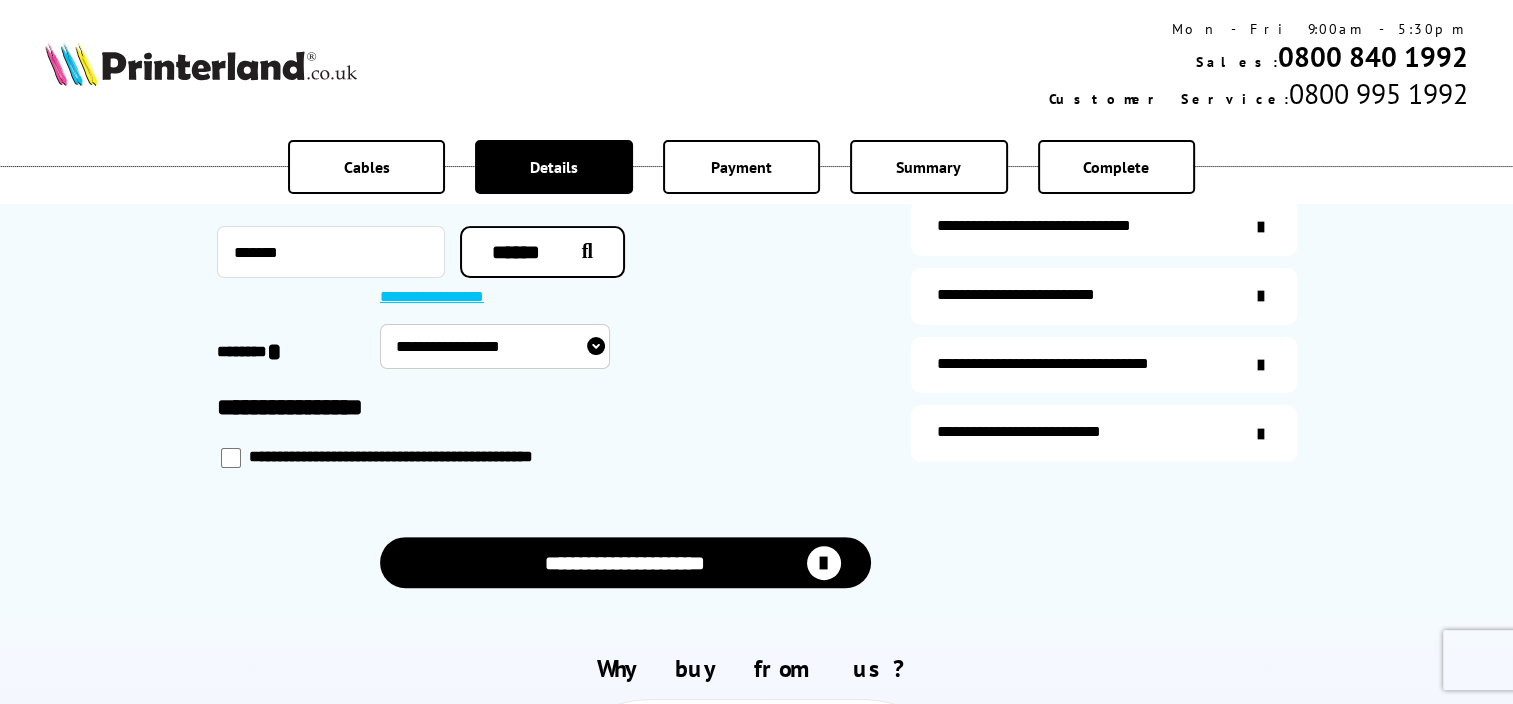 click on "**********" at bounding box center [495, 346] 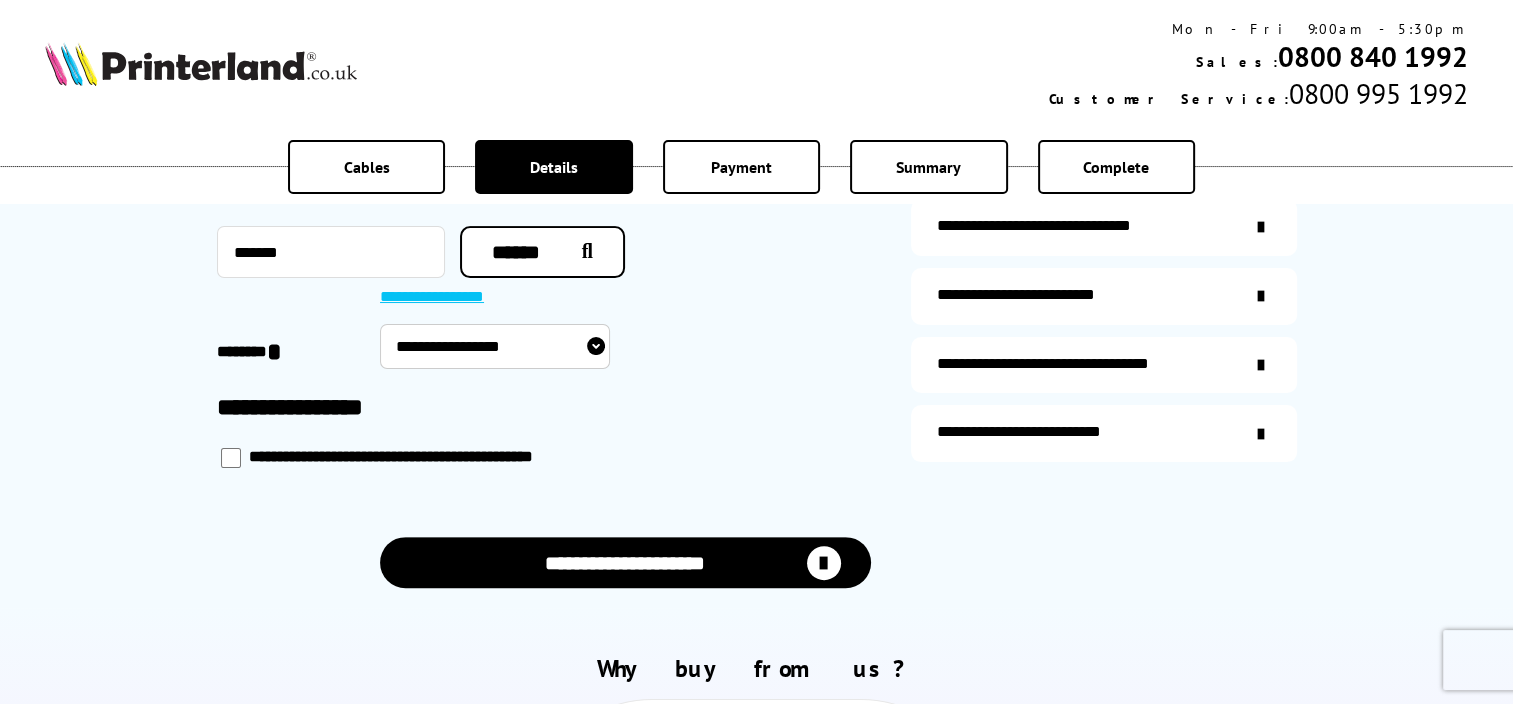 select on "**********" 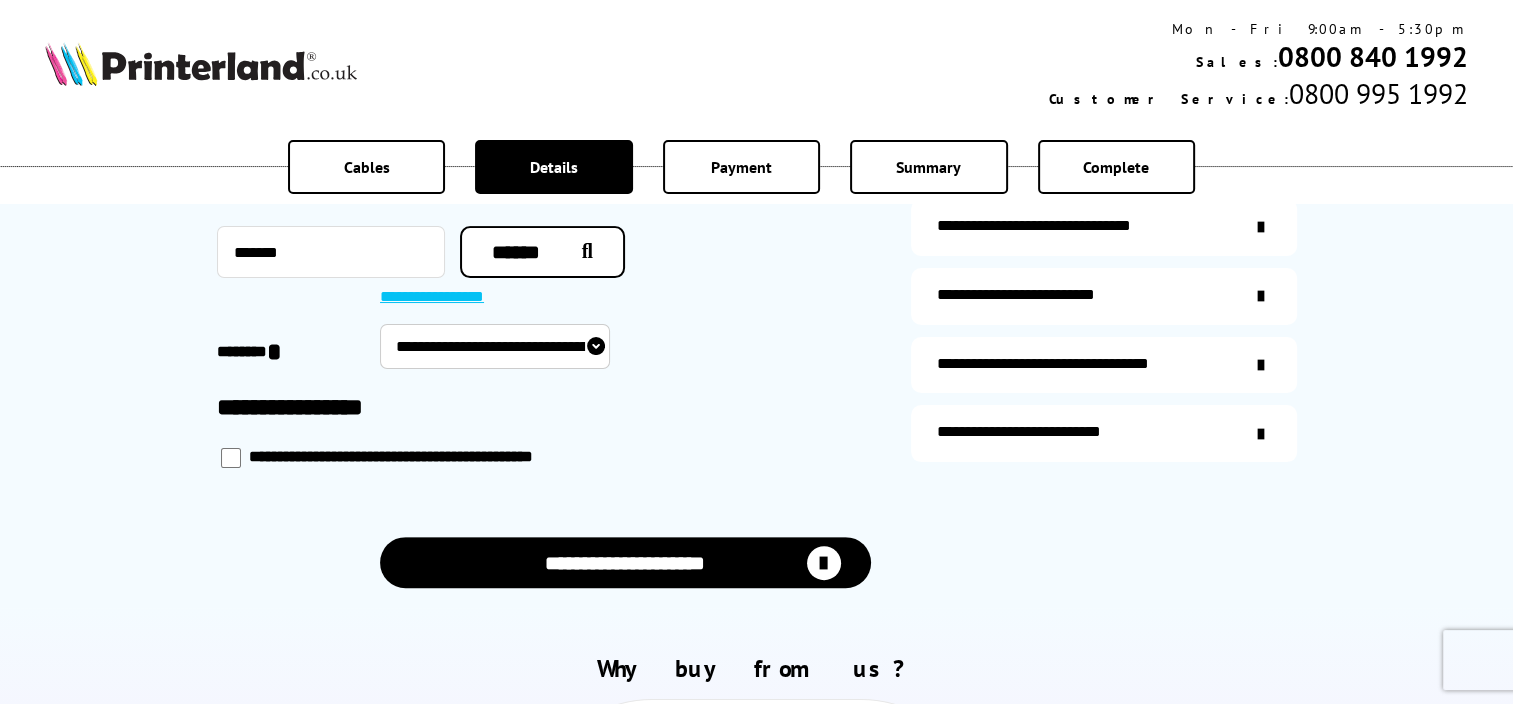 click on "**********" at bounding box center (495, 346) 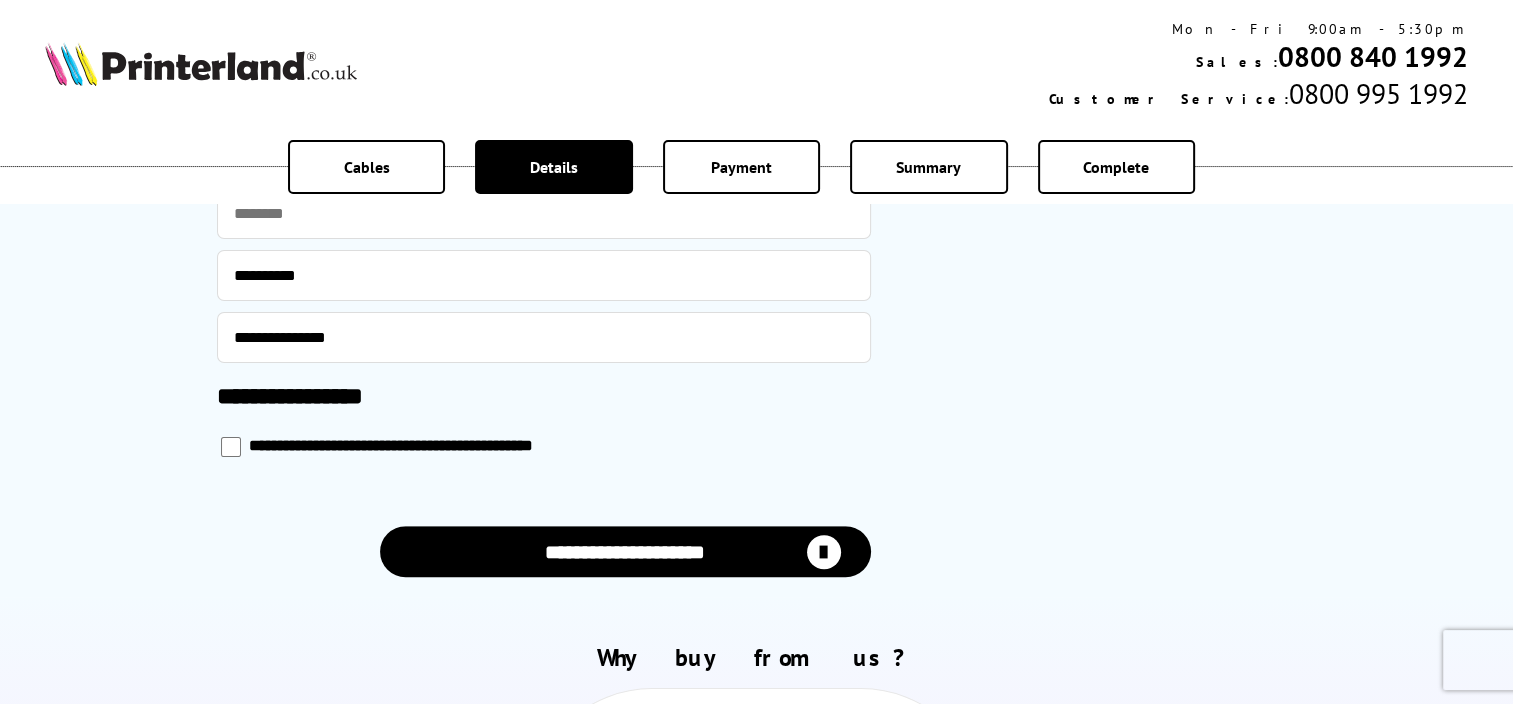 scroll, scrollTop: 1000, scrollLeft: 0, axis: vertical 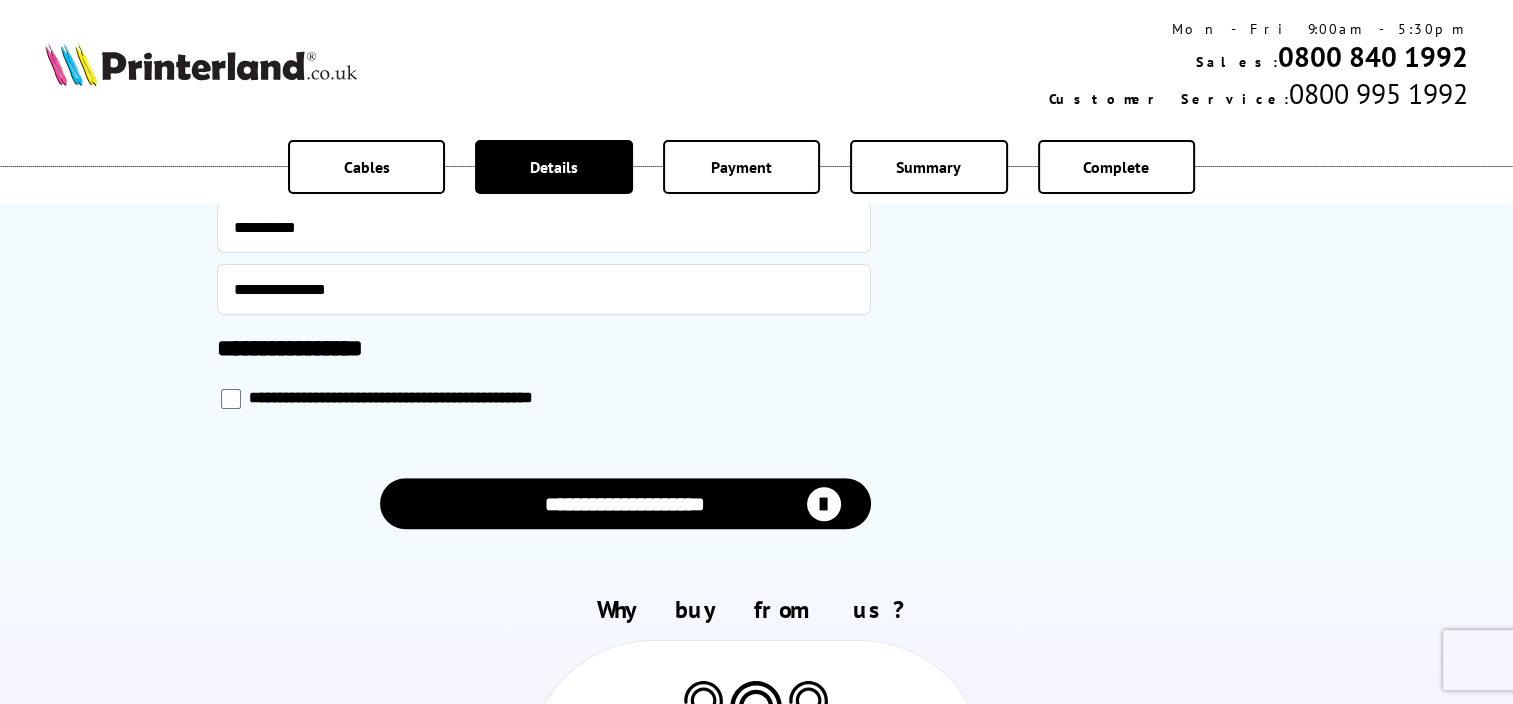 click on "**********" at bounding box center (625, 503) 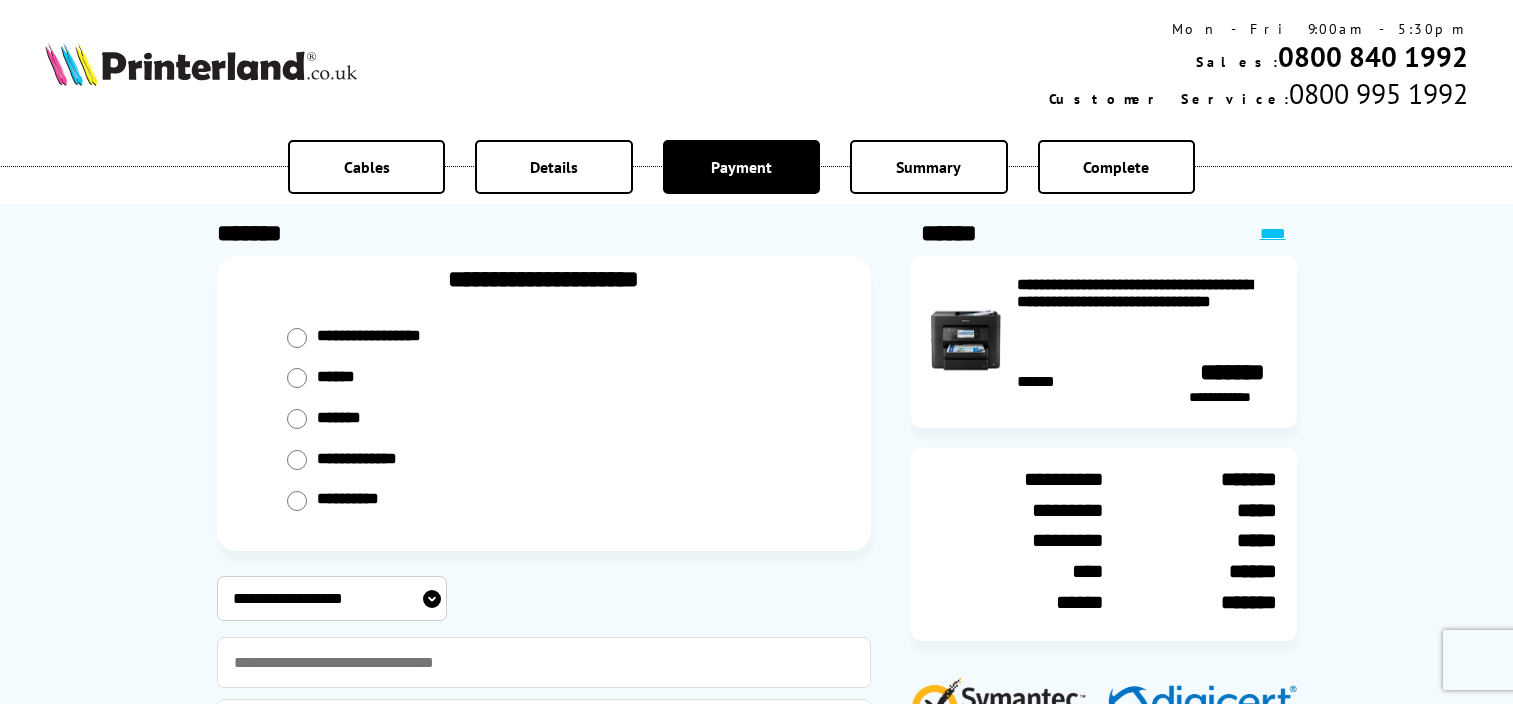 scroll, scrollTop: 0, scrollLeft: 0, axis: both 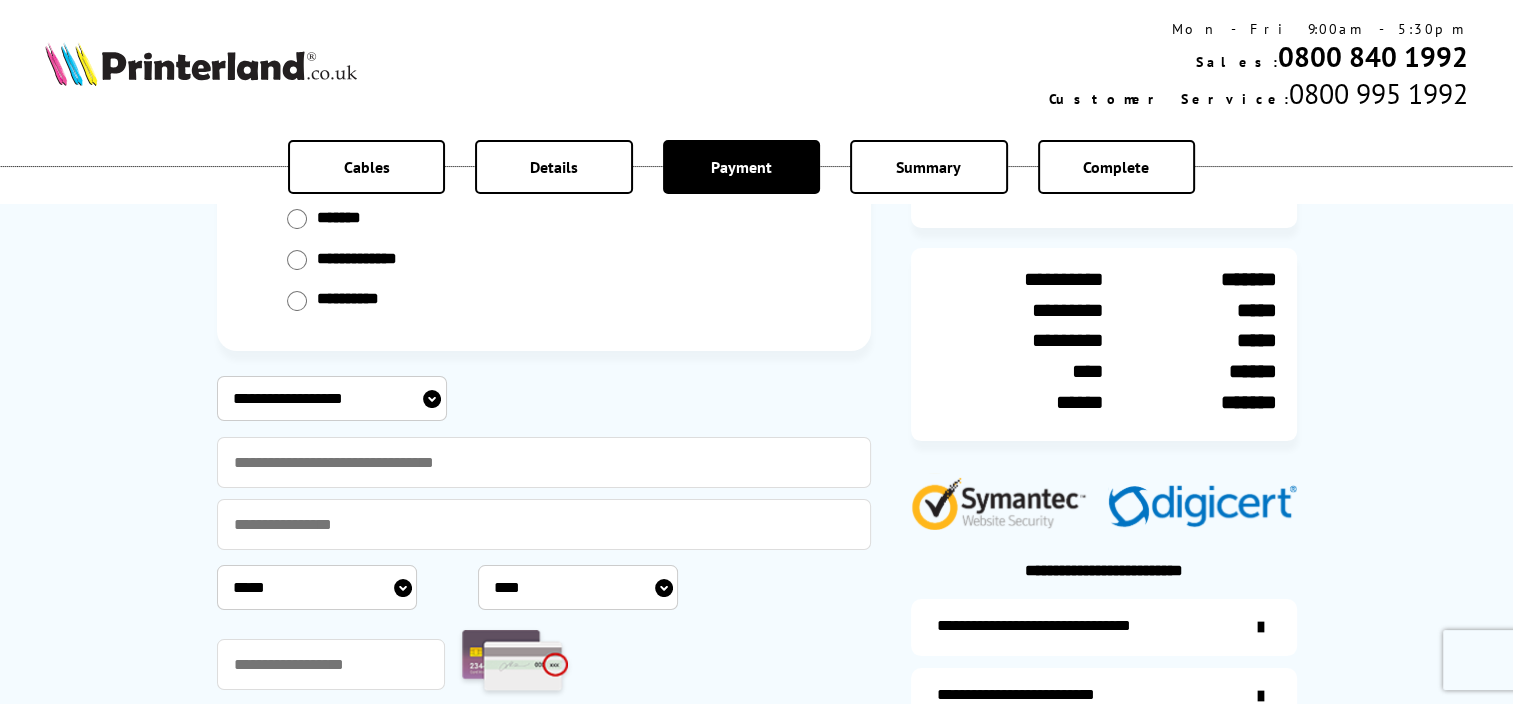 click on "**********" at bounding box center [332, 398] 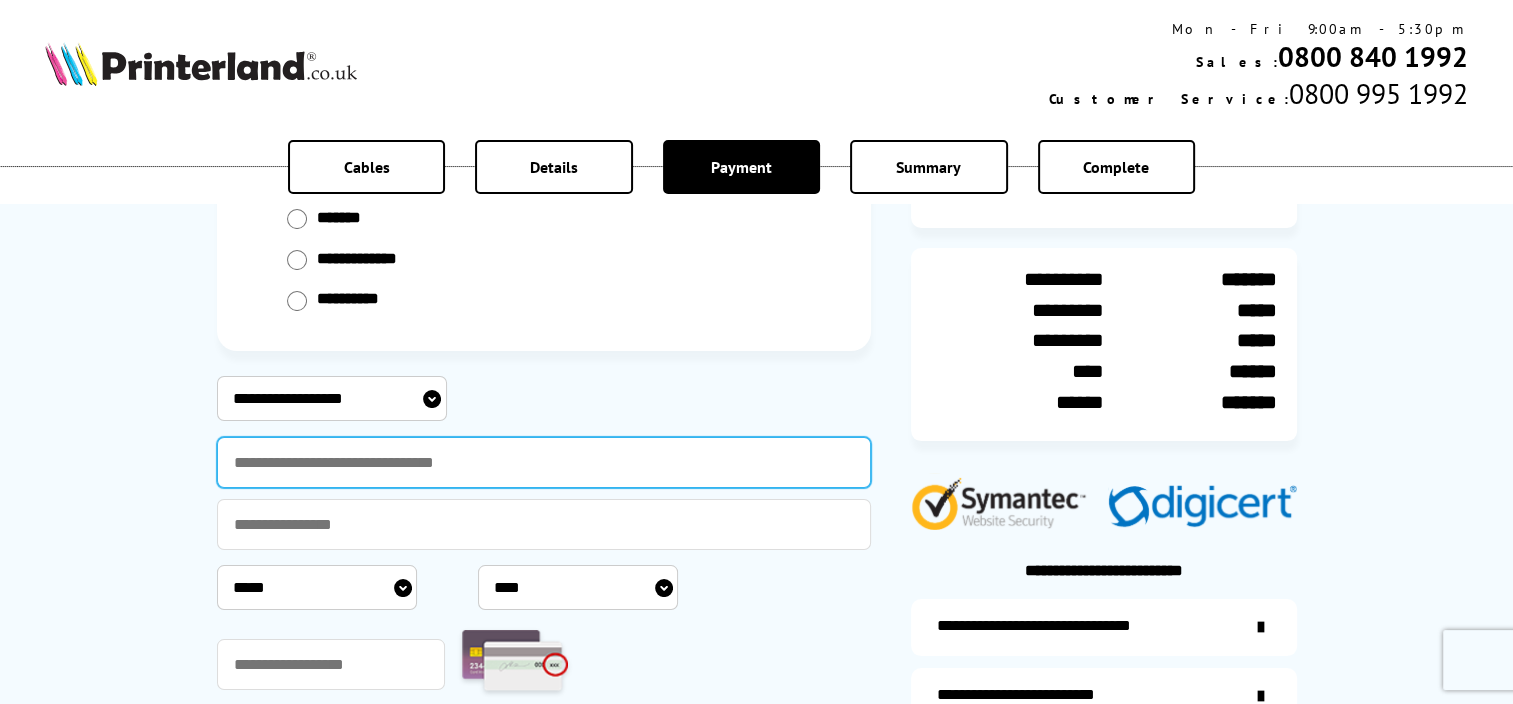 click at bounding box center [544, 462] 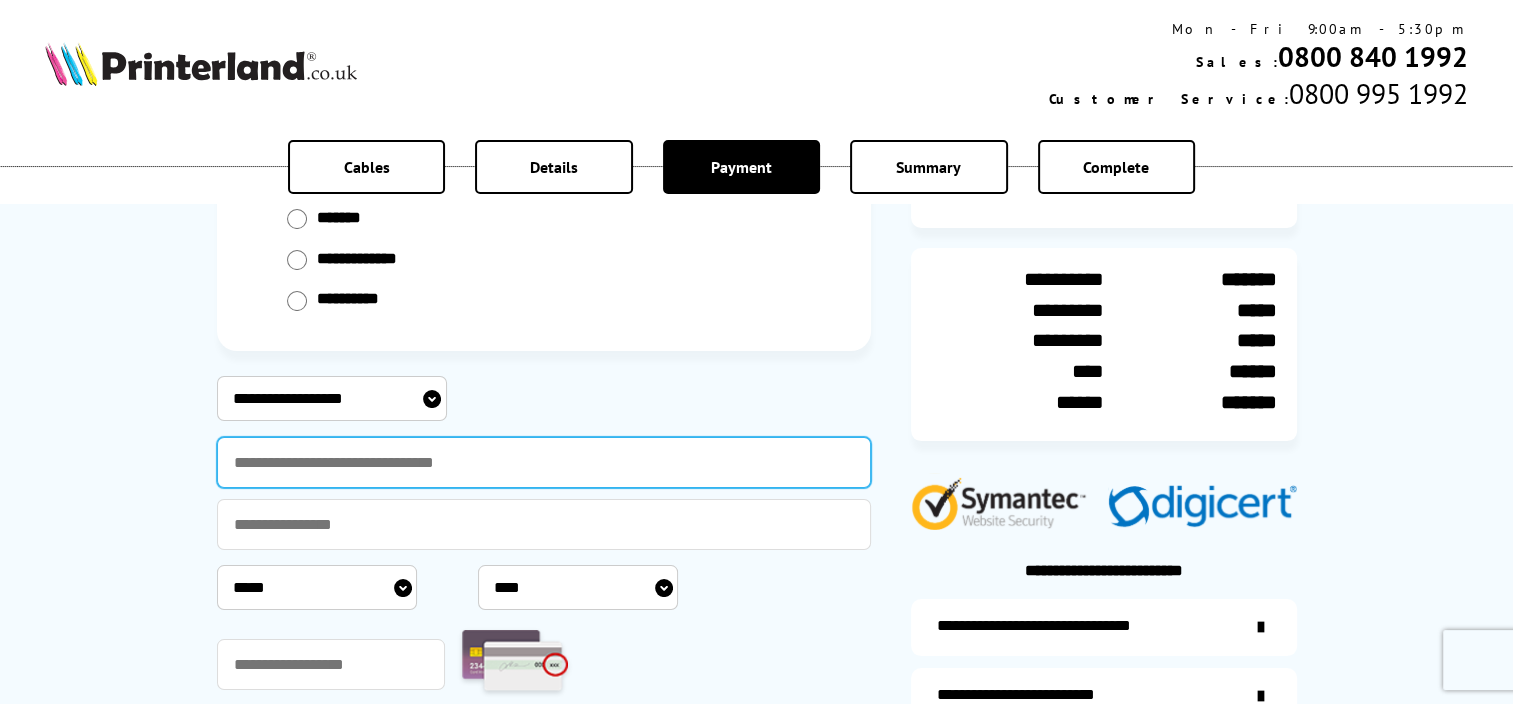 type on "**********" 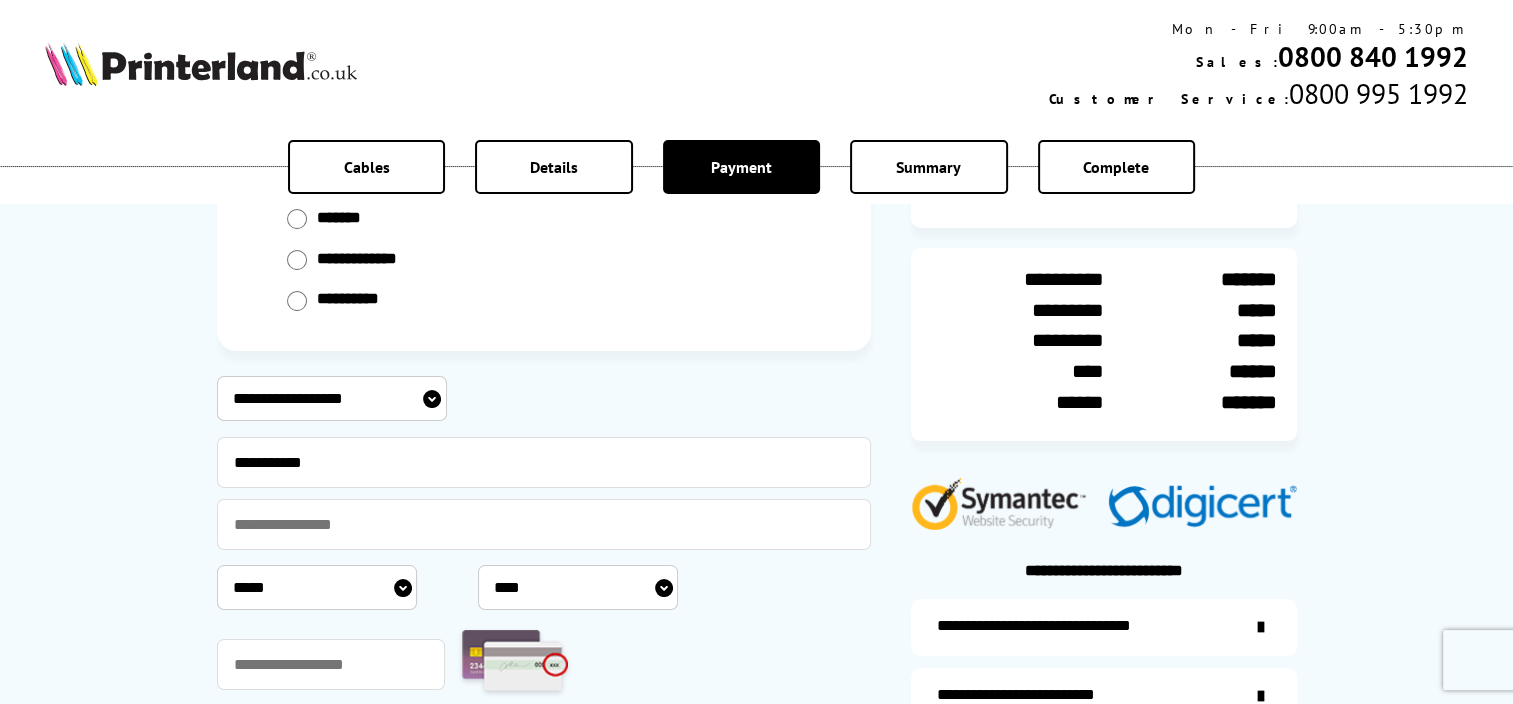 select on "**********" 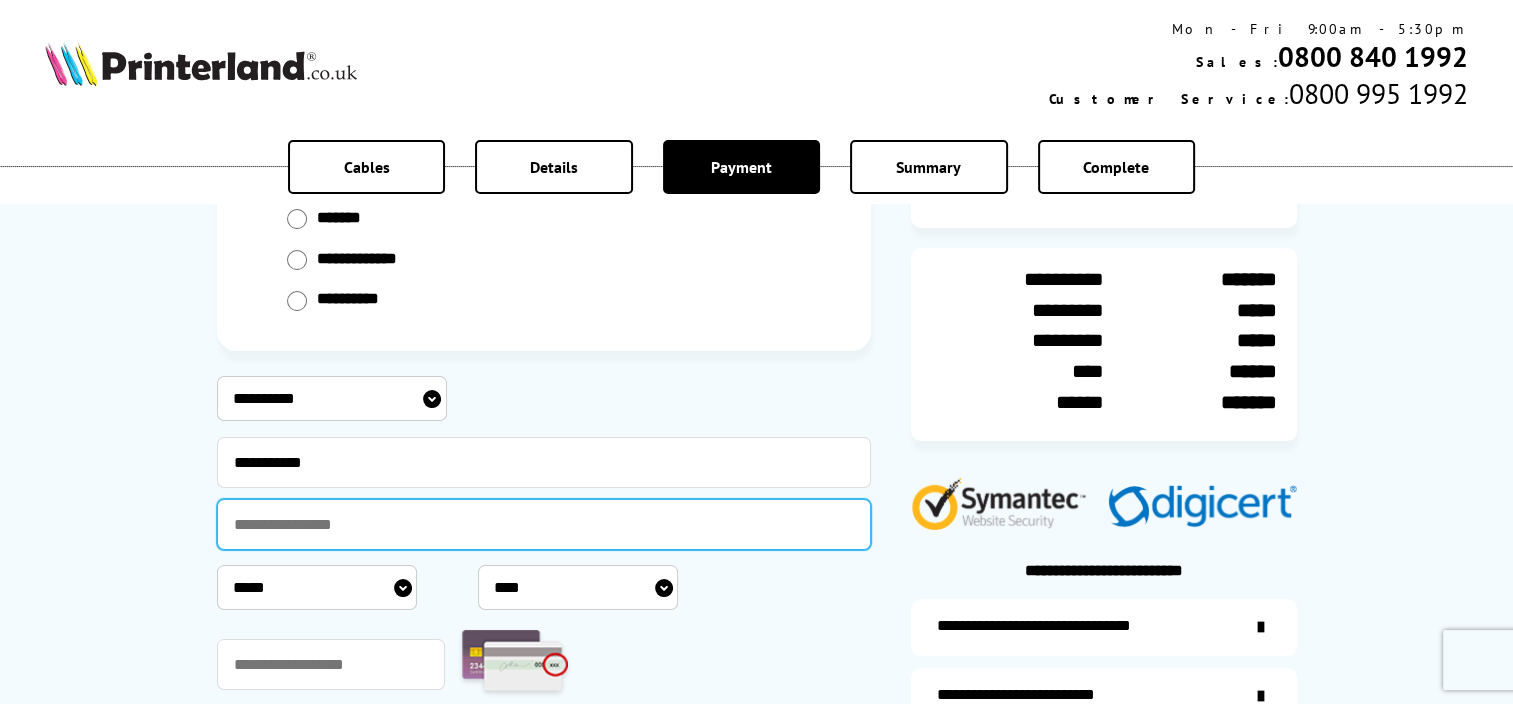 type on "**********" 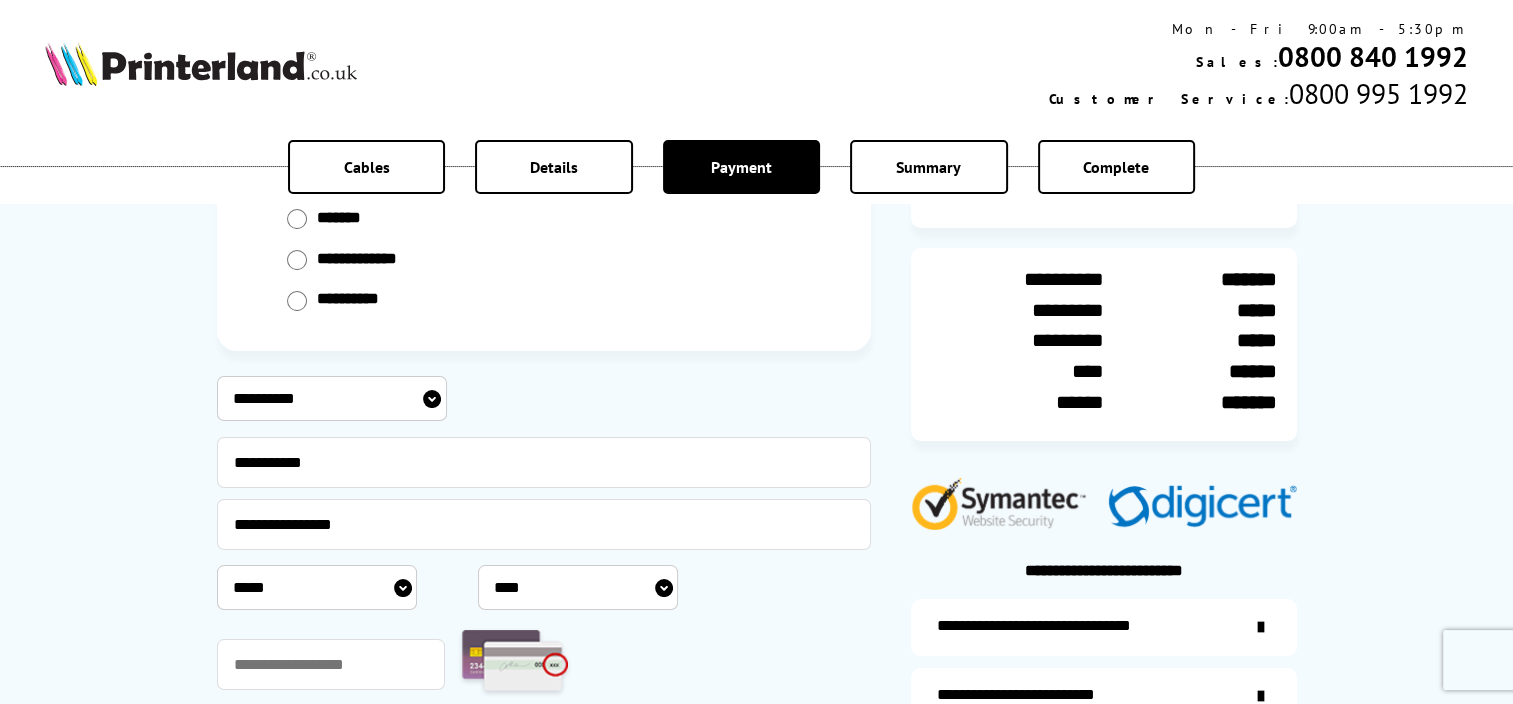 select on "*" 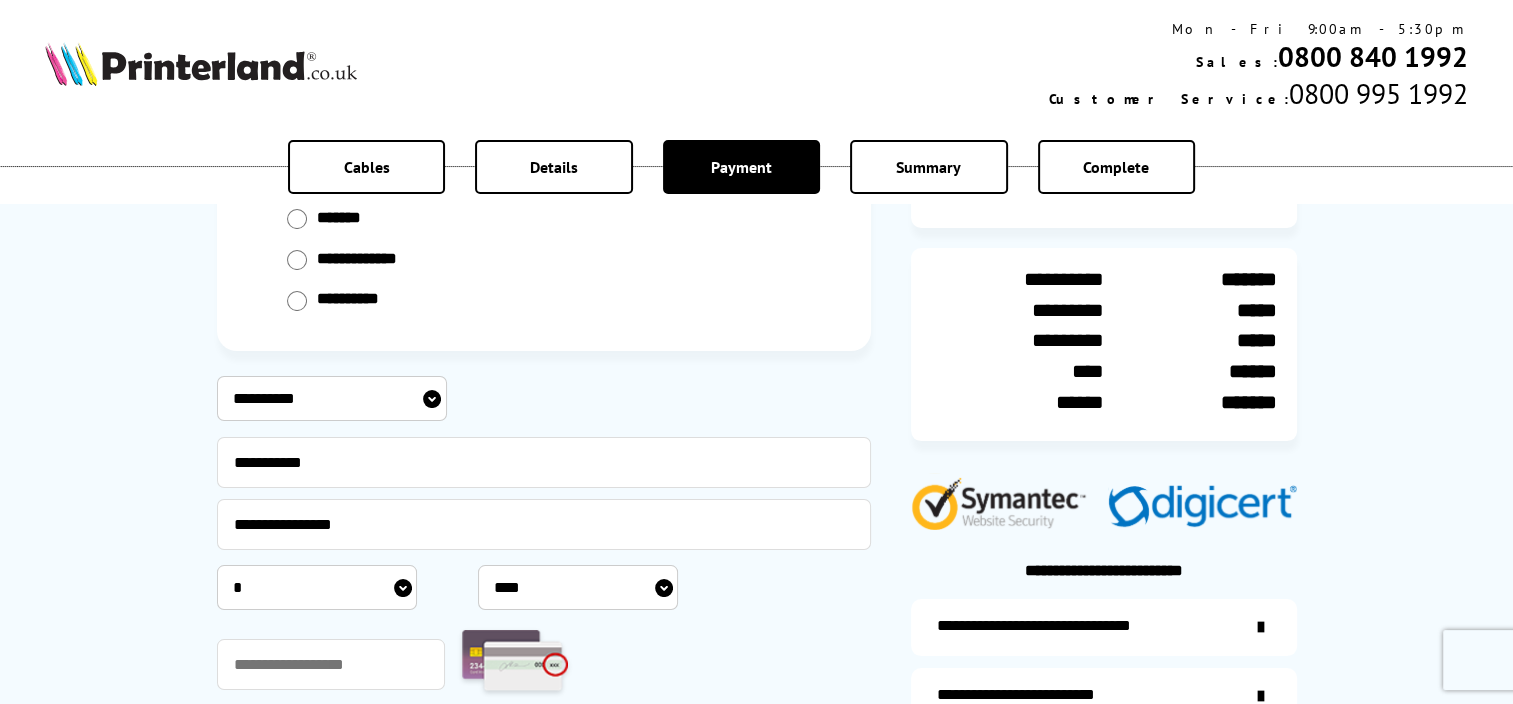 select on "****" 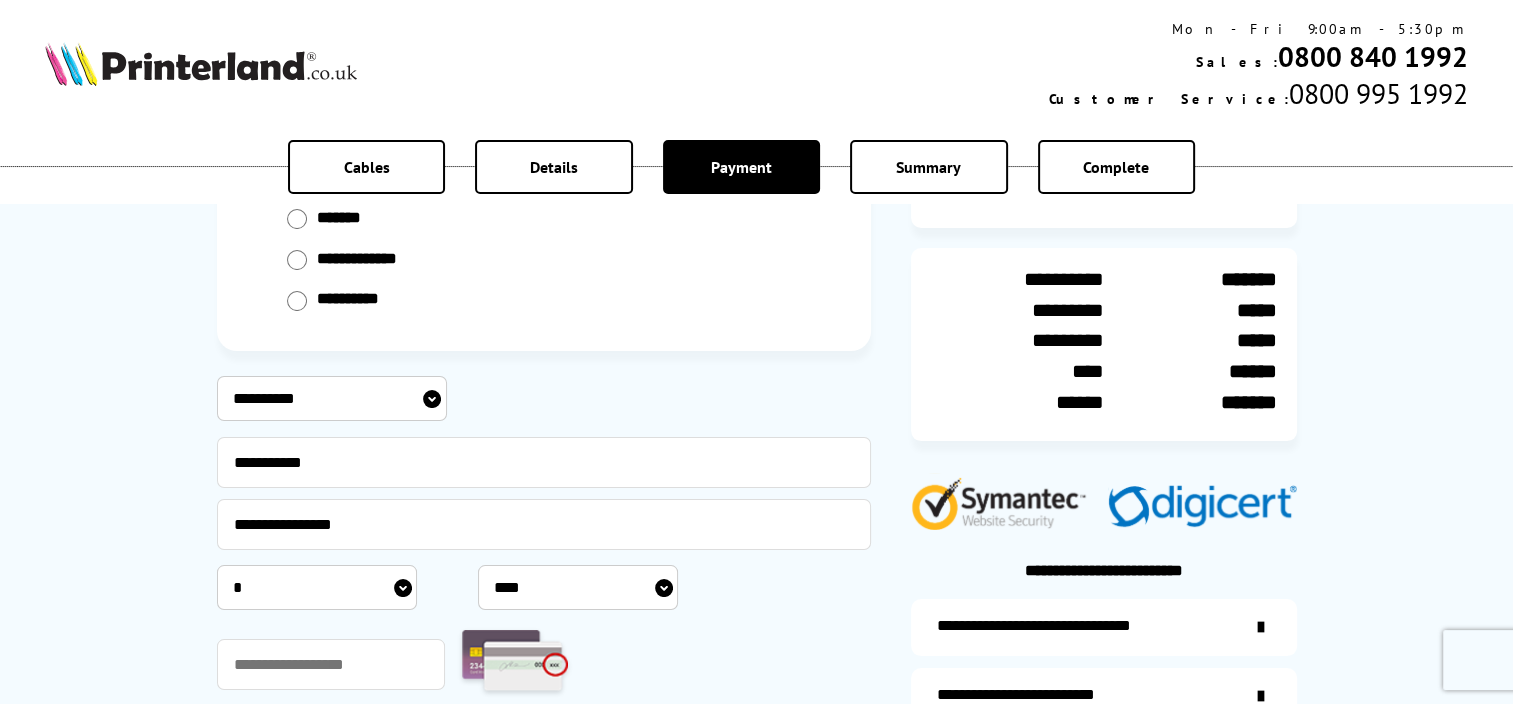 type on "***" 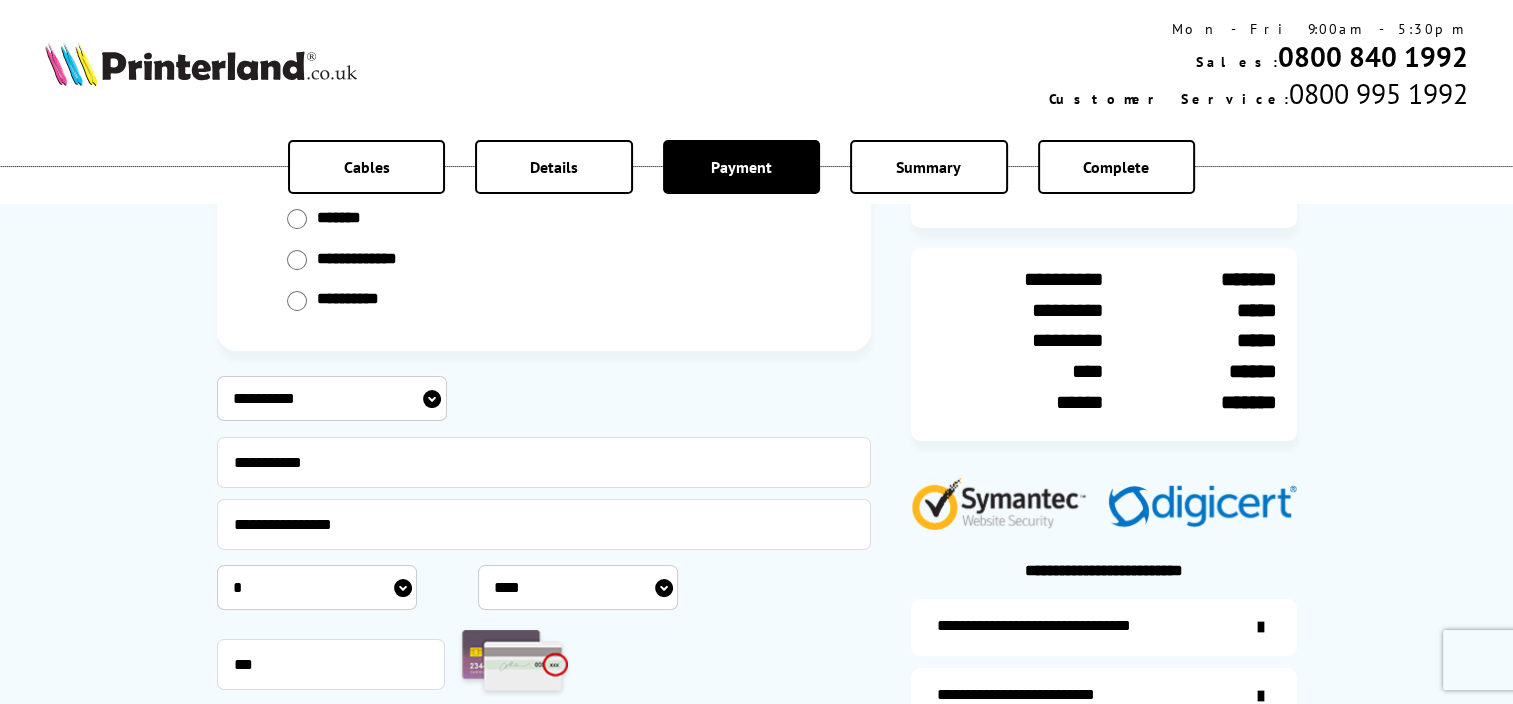 click on "**********" at bounding box center (332, 398) 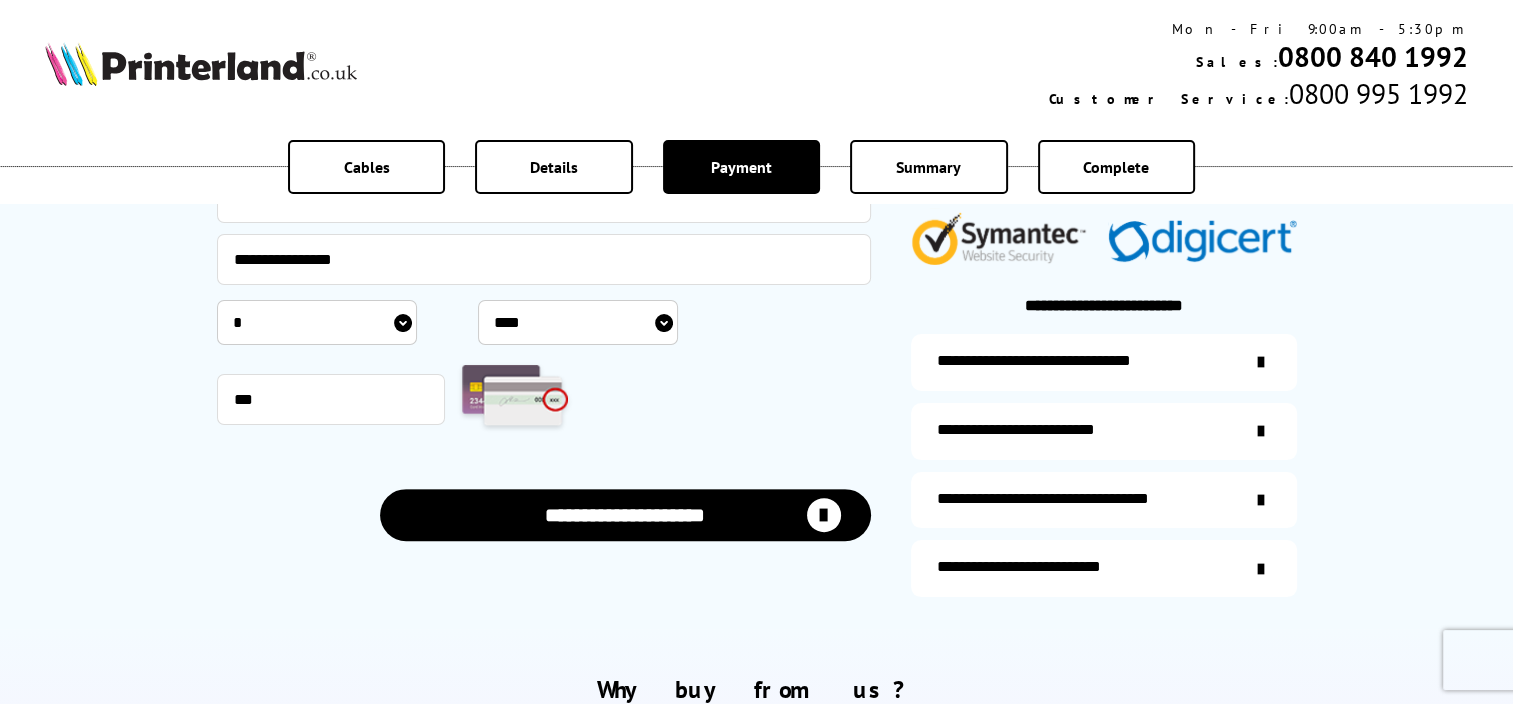 scroll, scrollTop: 500, scrollLeft: 0, axis: vertical 